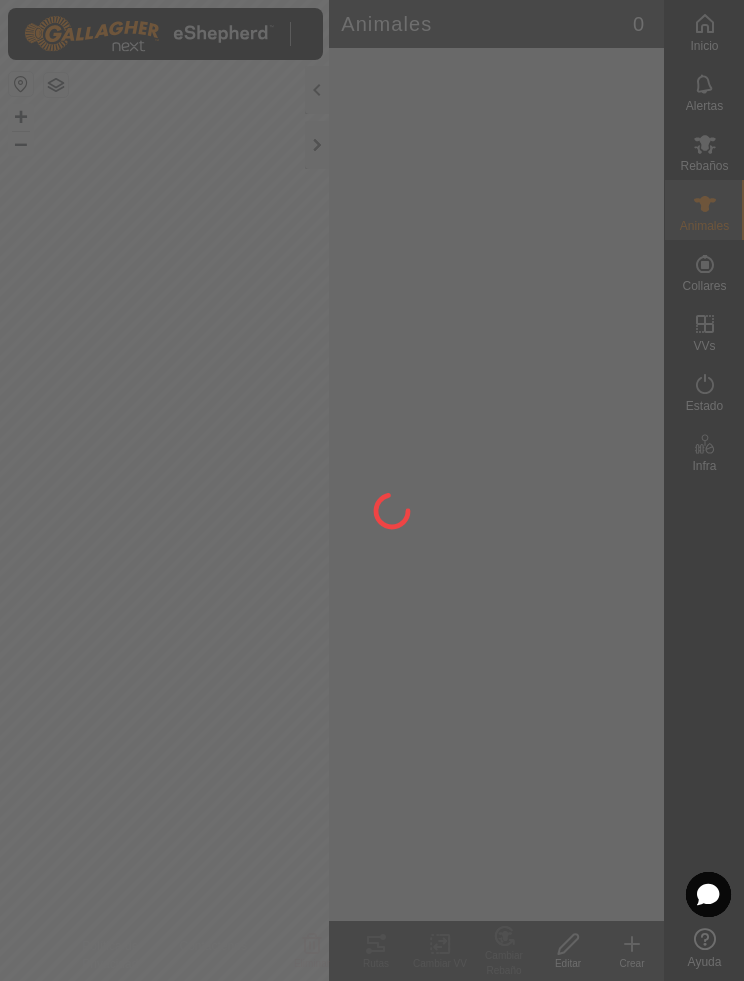 scroll, scrollTop: 0, scrollLeft: 0, axis: both 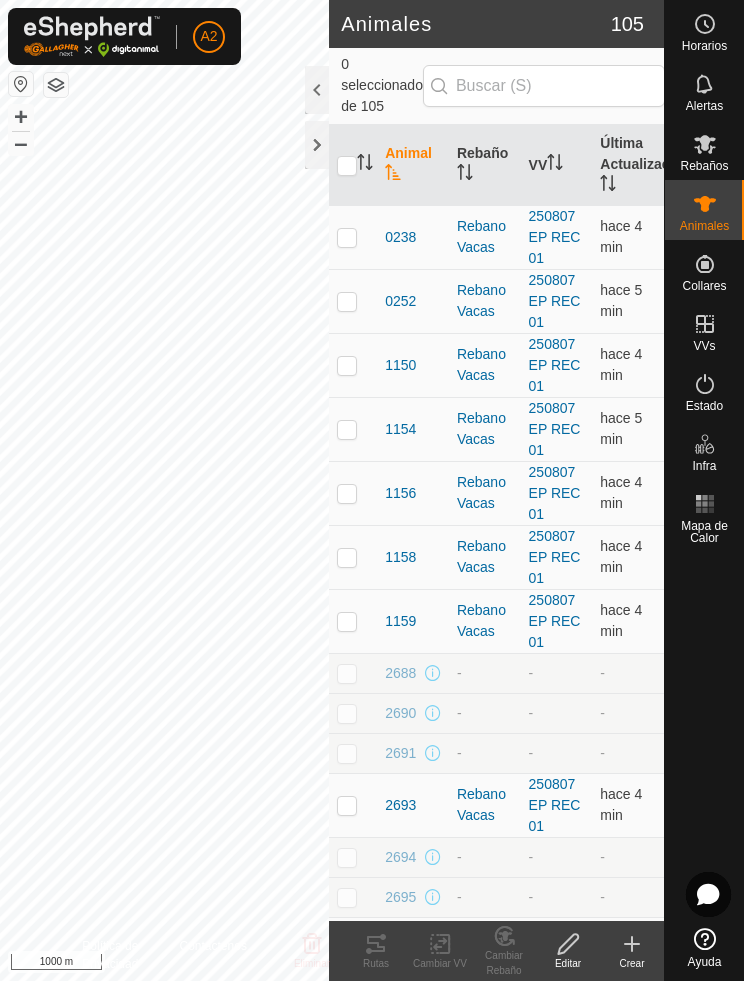 click 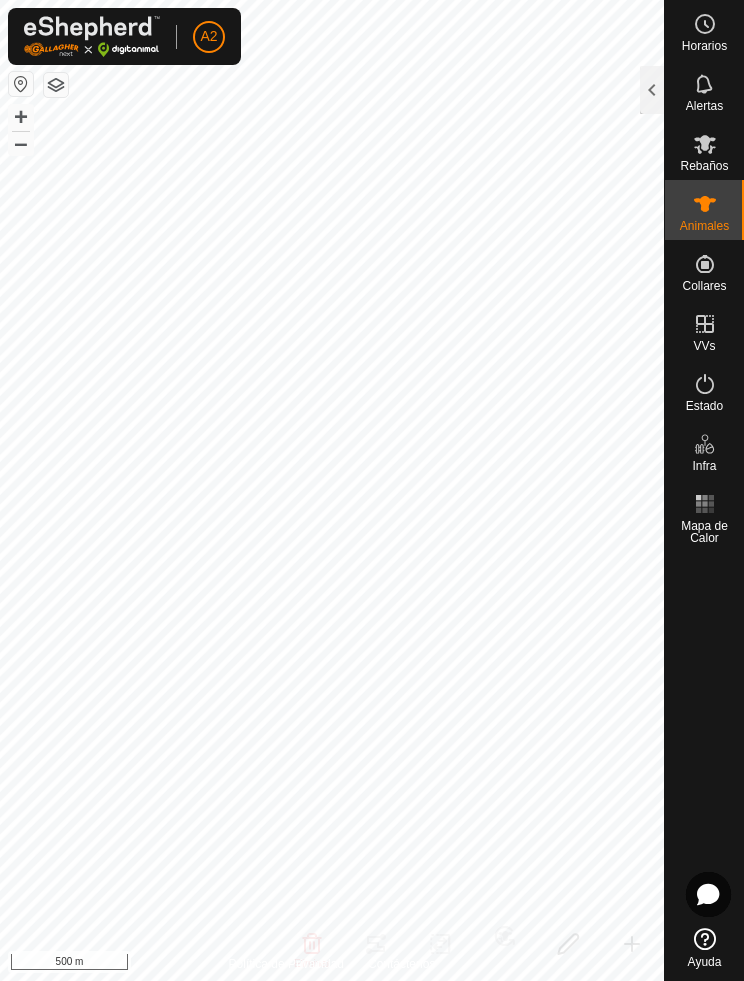 click 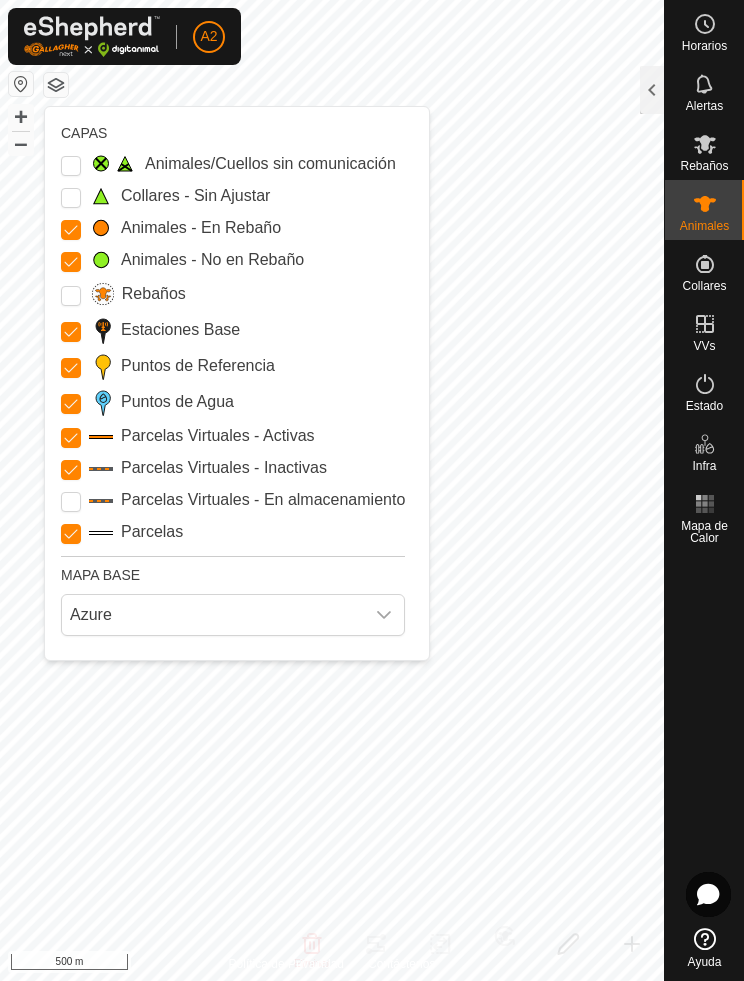 click on "Estaciones Base" at bounding box center [71, 332] 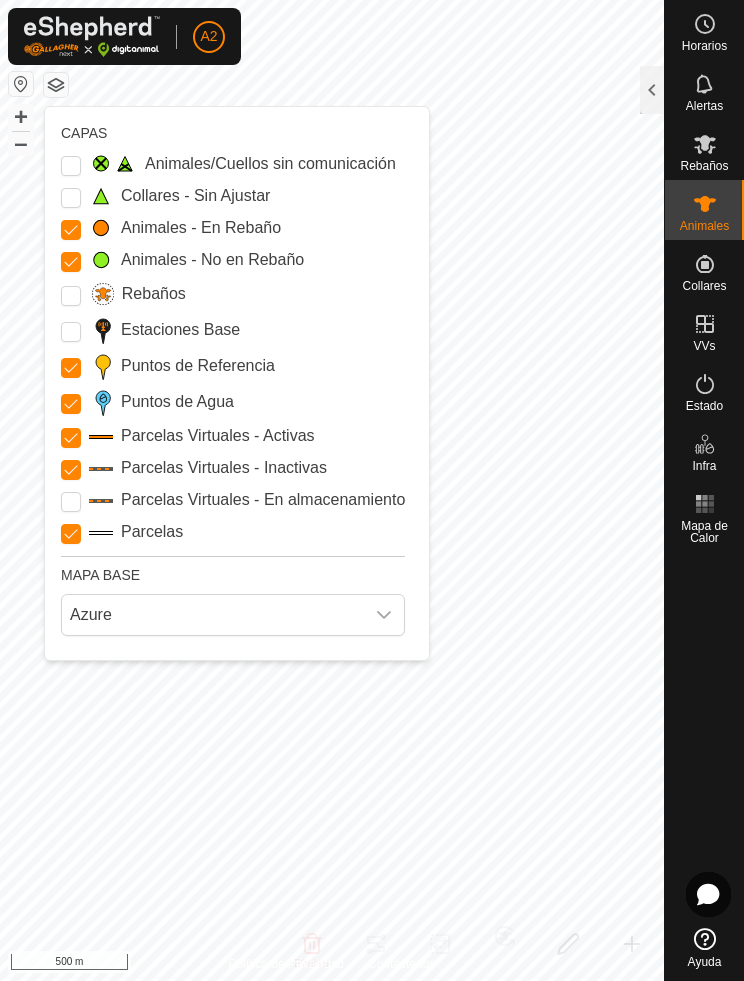 click on "Puntos de Referencia" at bounding box center [71, 368] 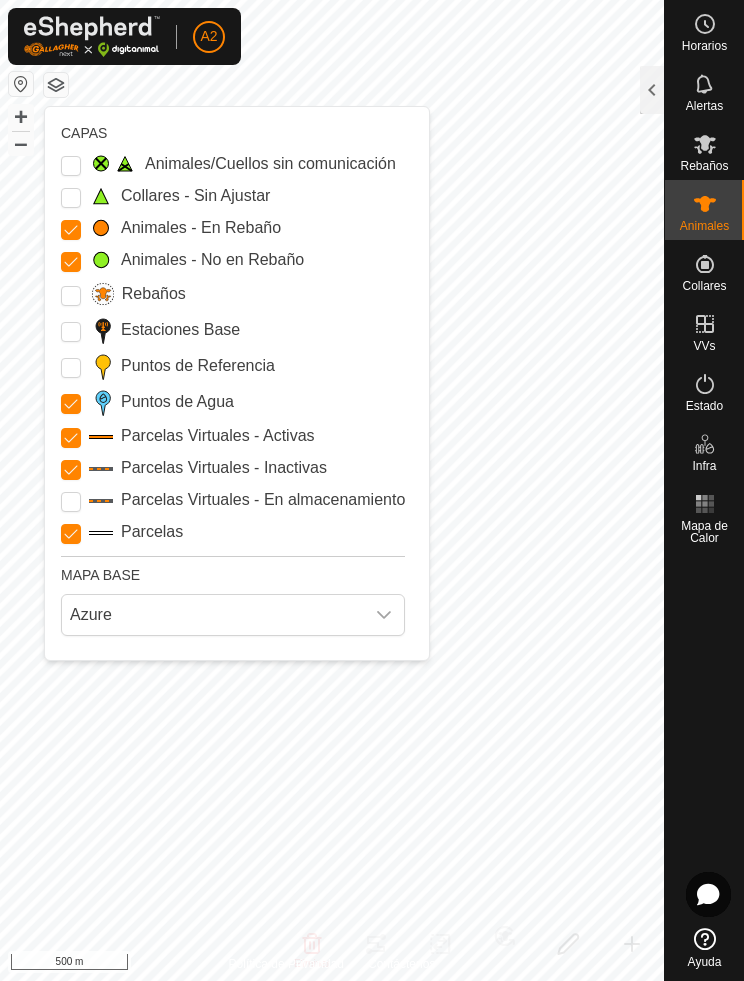 click on "Estaciones Base" at bounding box center (71, 332) 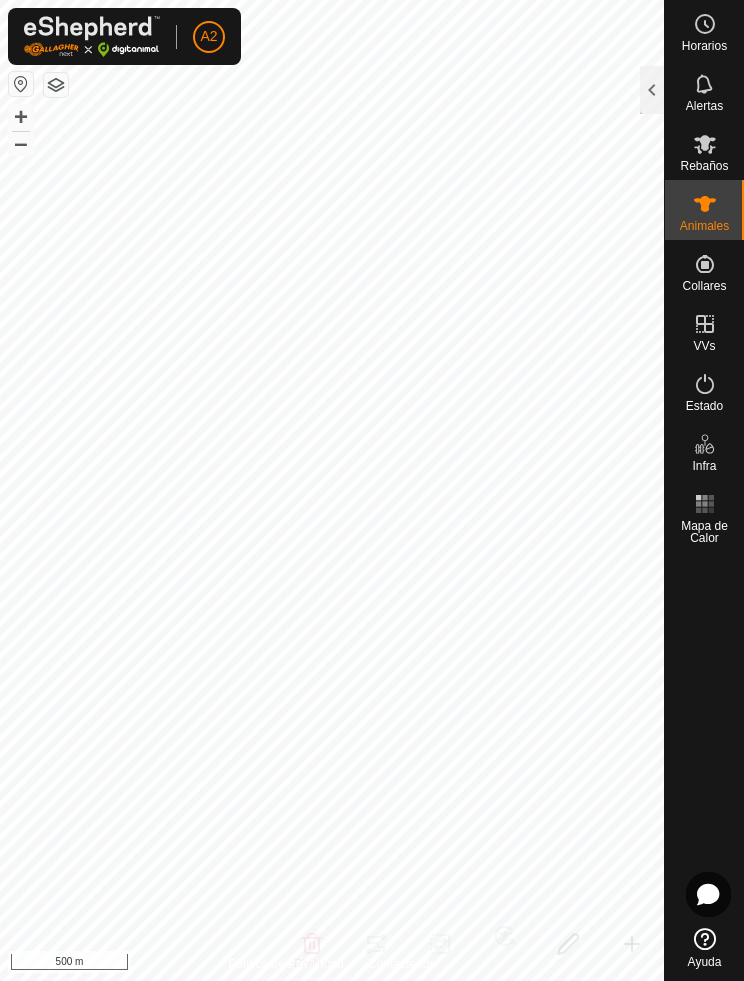 click 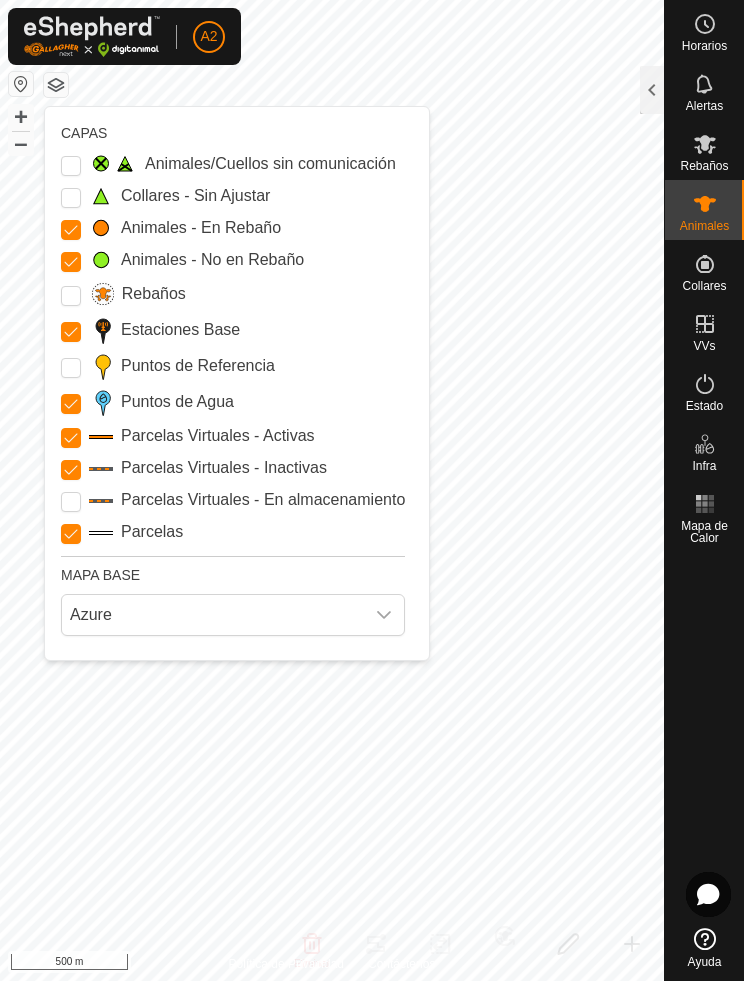 click on "Parcelas Virtuales - Inactivas" at bounding box center [224, 468] 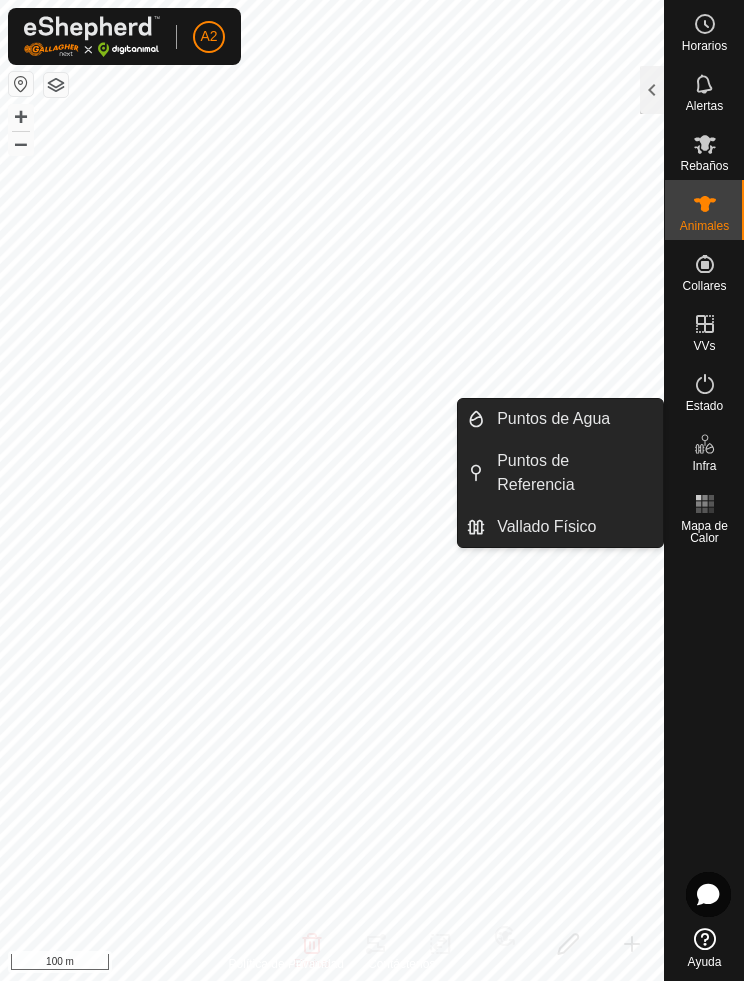 click on "Puntos de Agua" at bounding box center (553, 419) 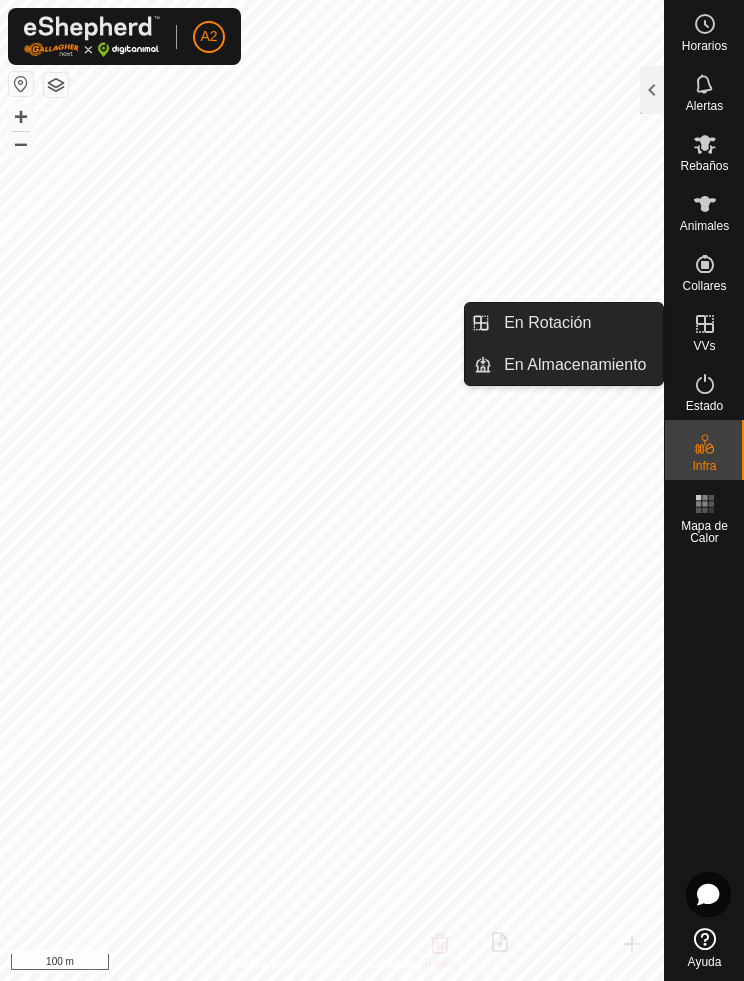 click 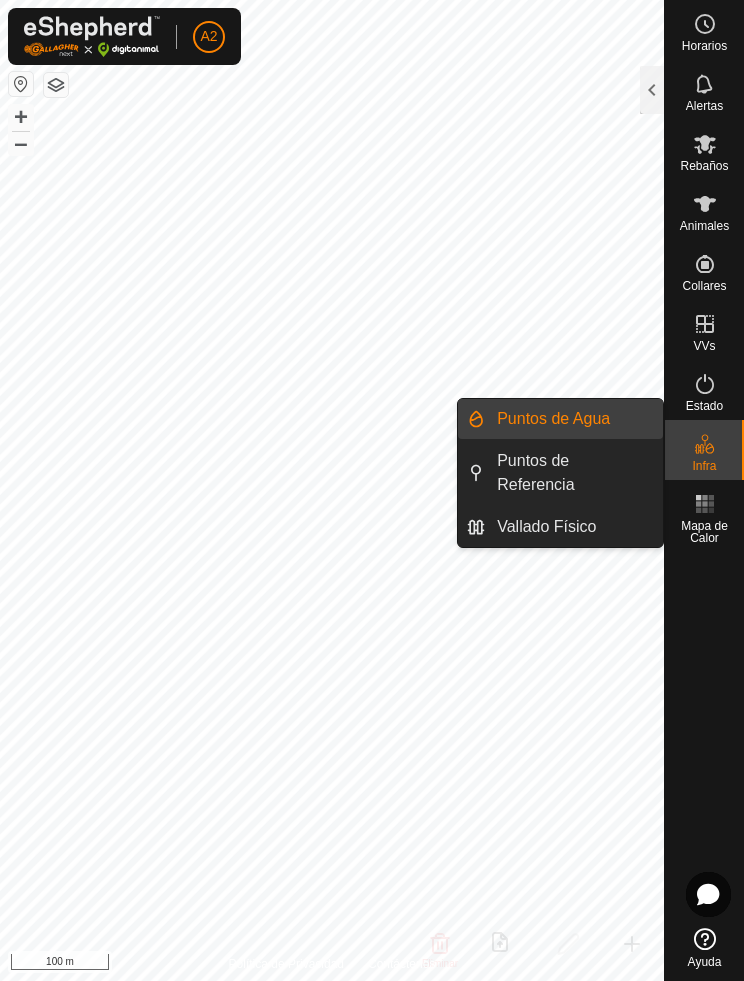 click on "Puntos de Agua" at bounding box center (574, 419) 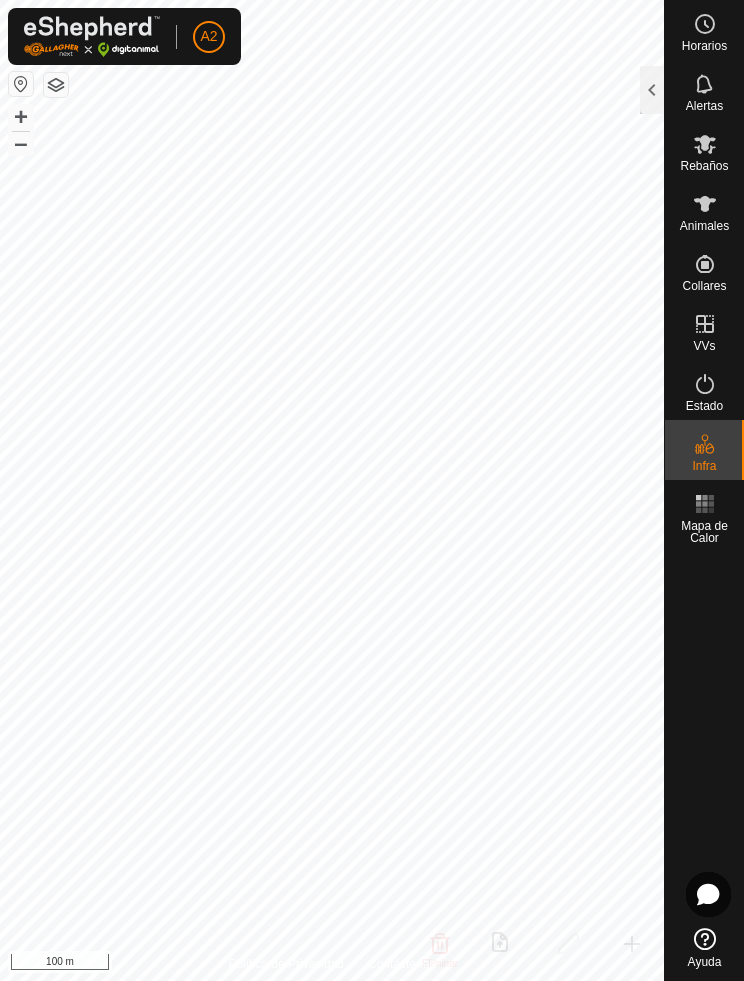 click 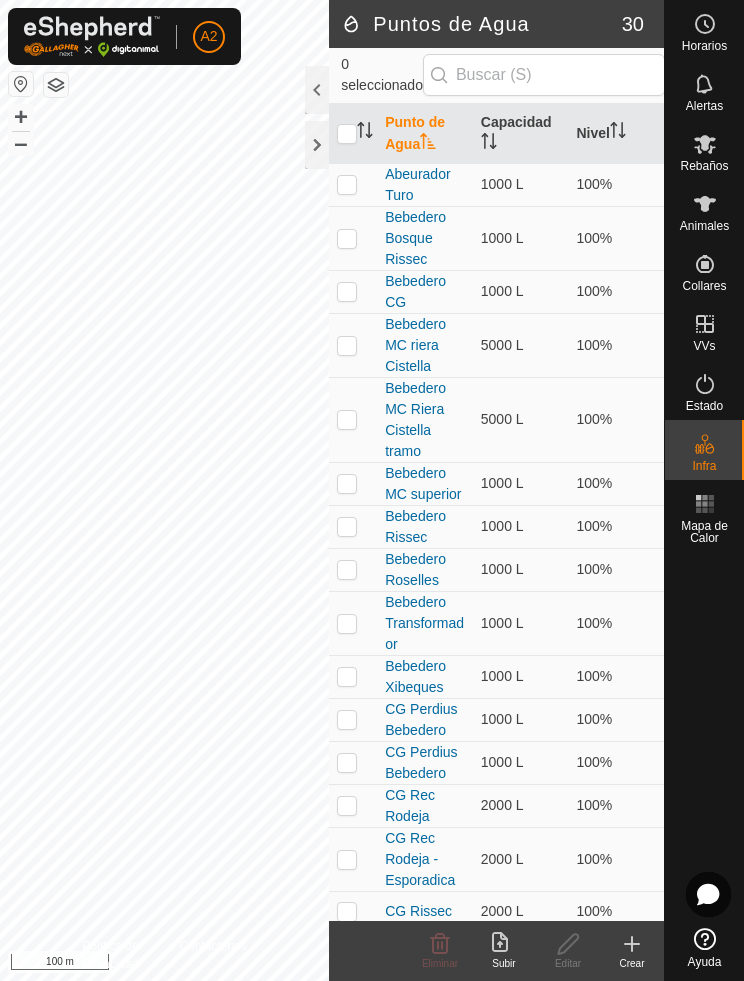 click 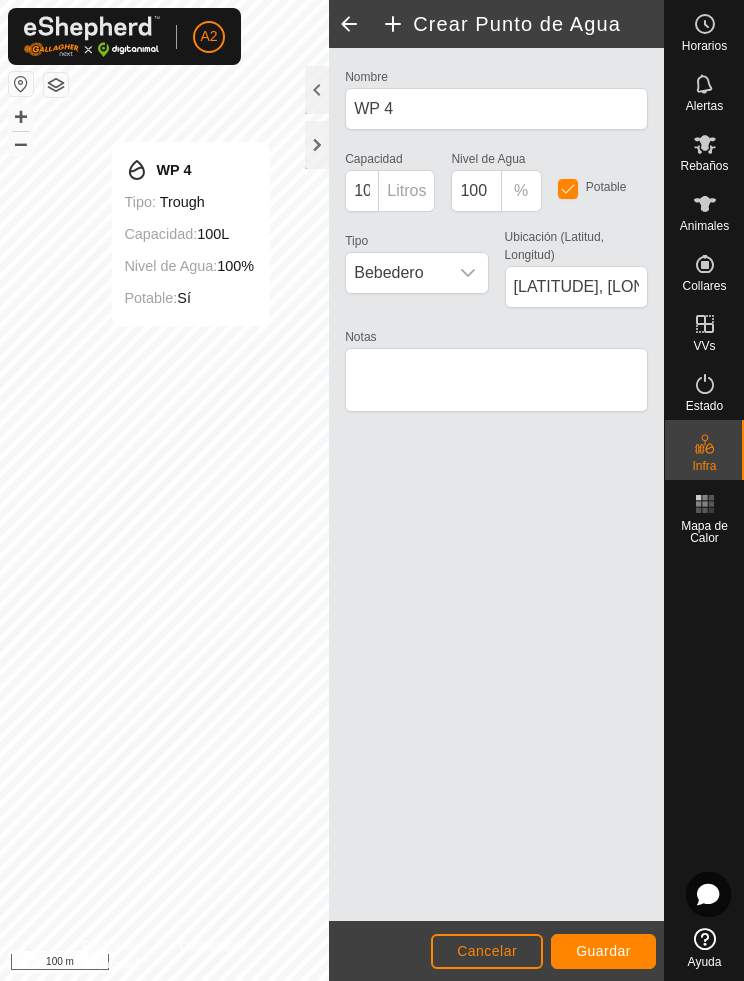 type on "[LATITUDE], [LONGITUDE]" 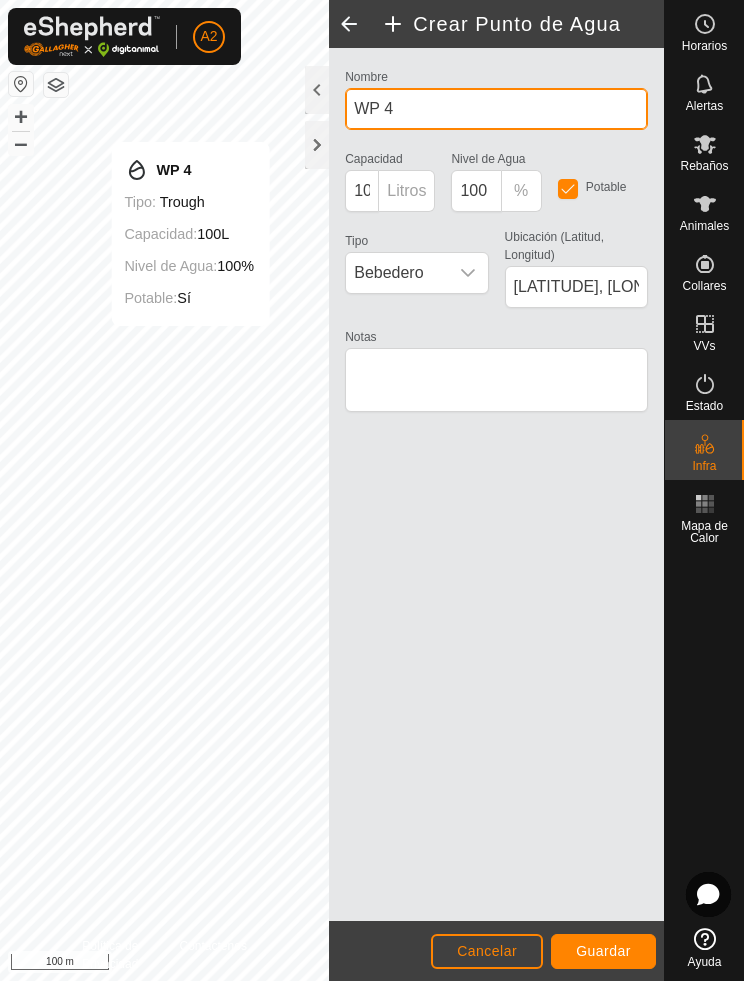 click on "WP 4" at bounding box center [496, 109] 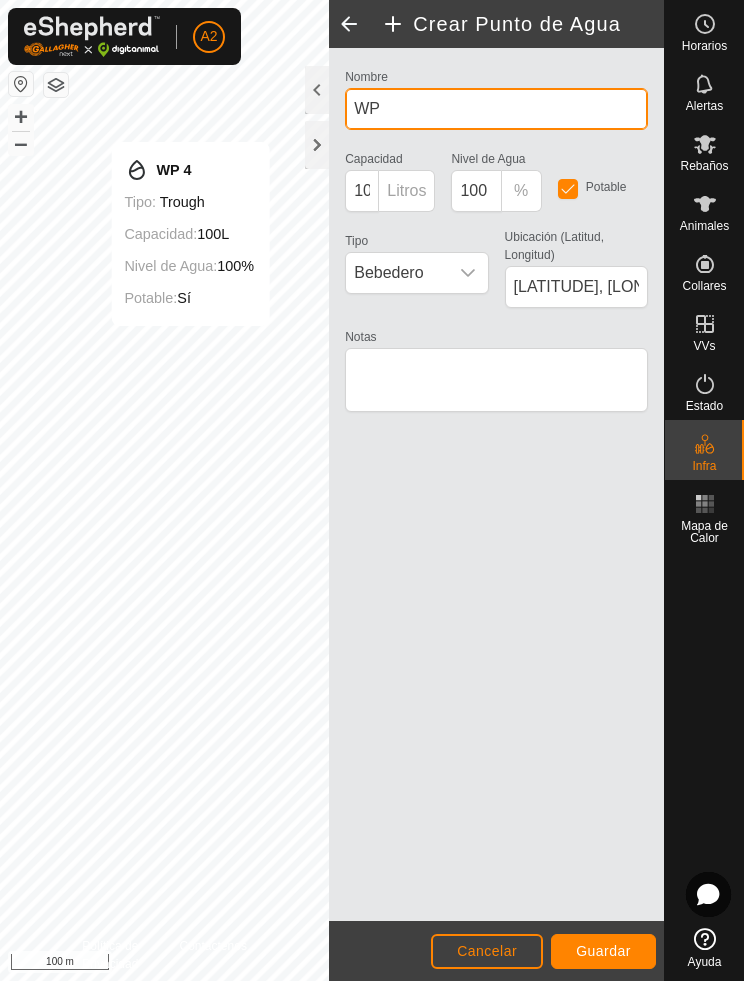 type on "W" 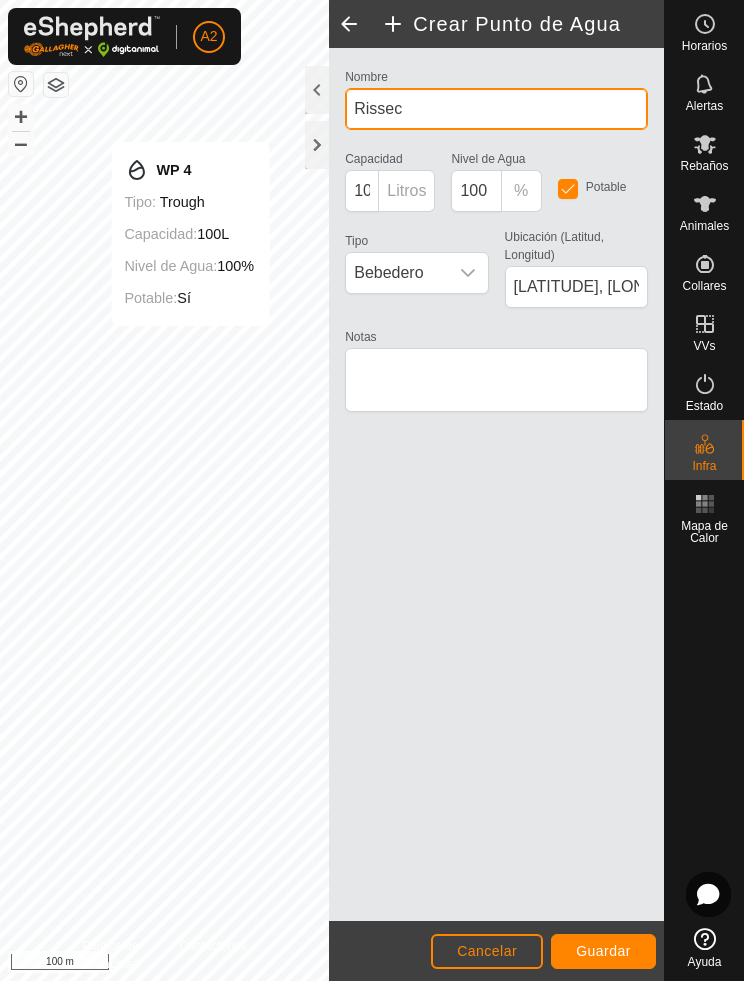 type on "Rissec" 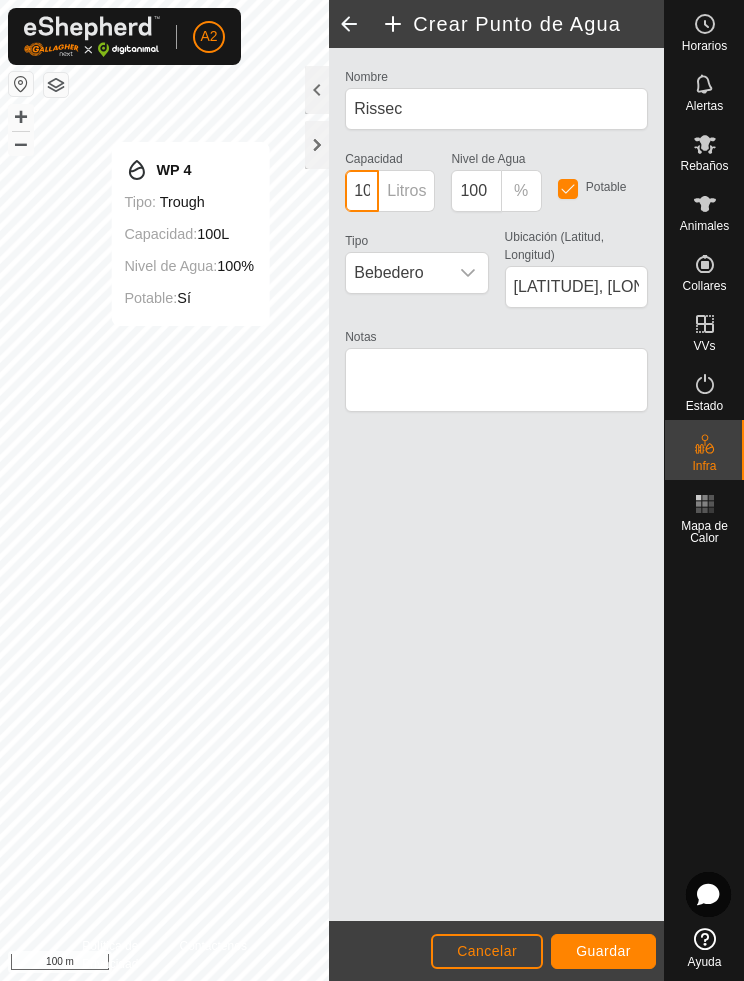 click on "100" at bounding box center [362, 191] 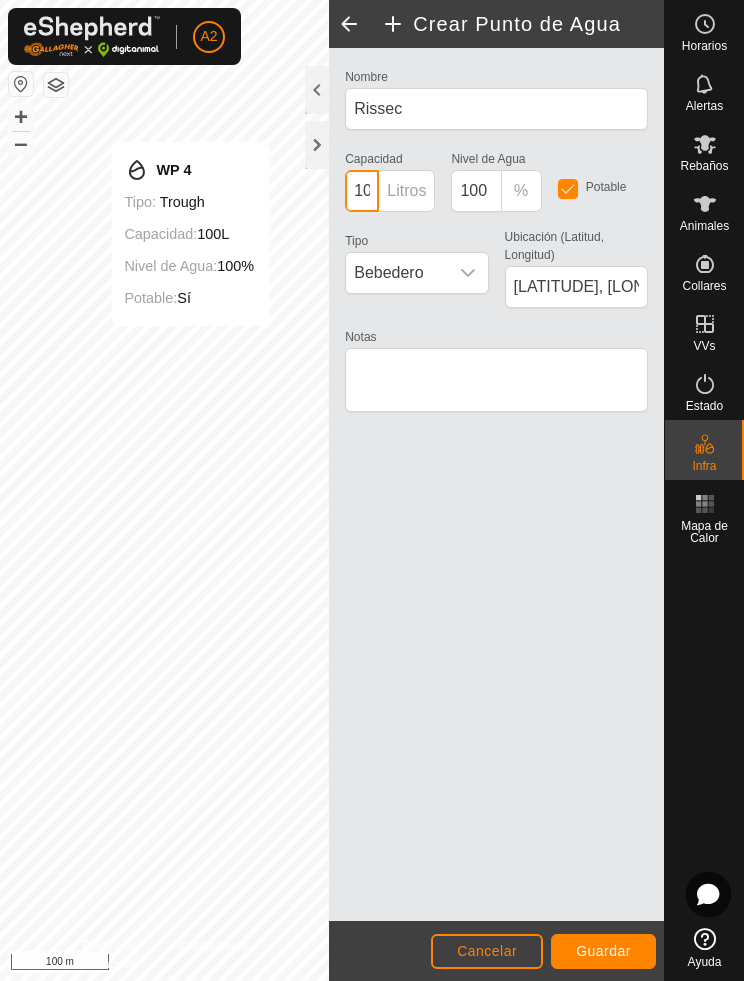 type on "1" 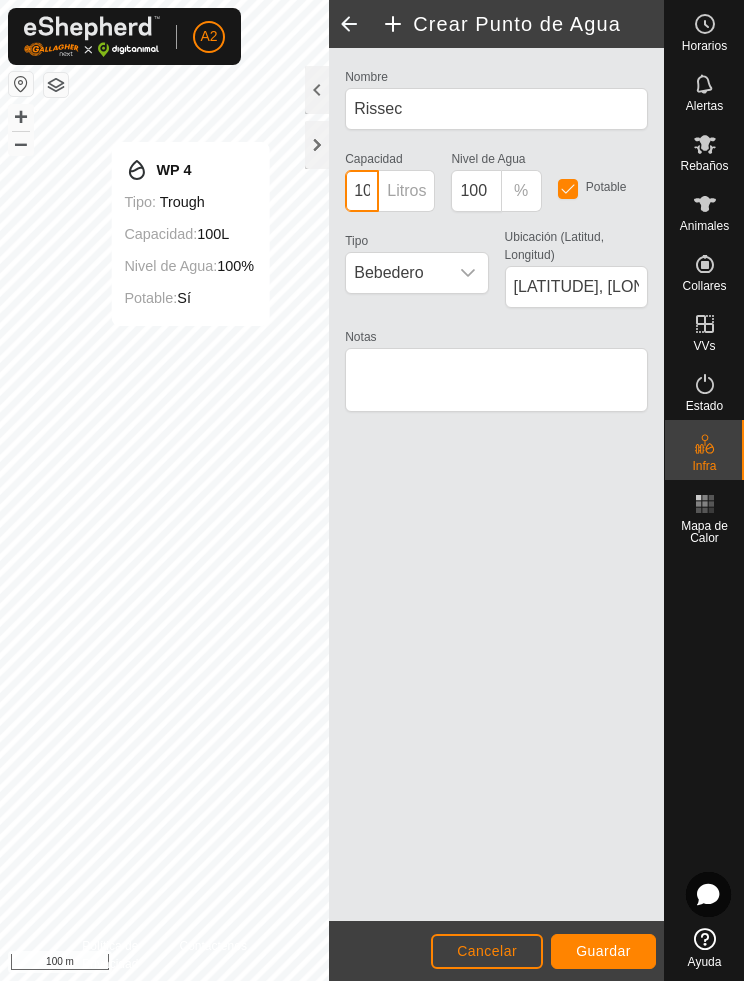 type on "10000" 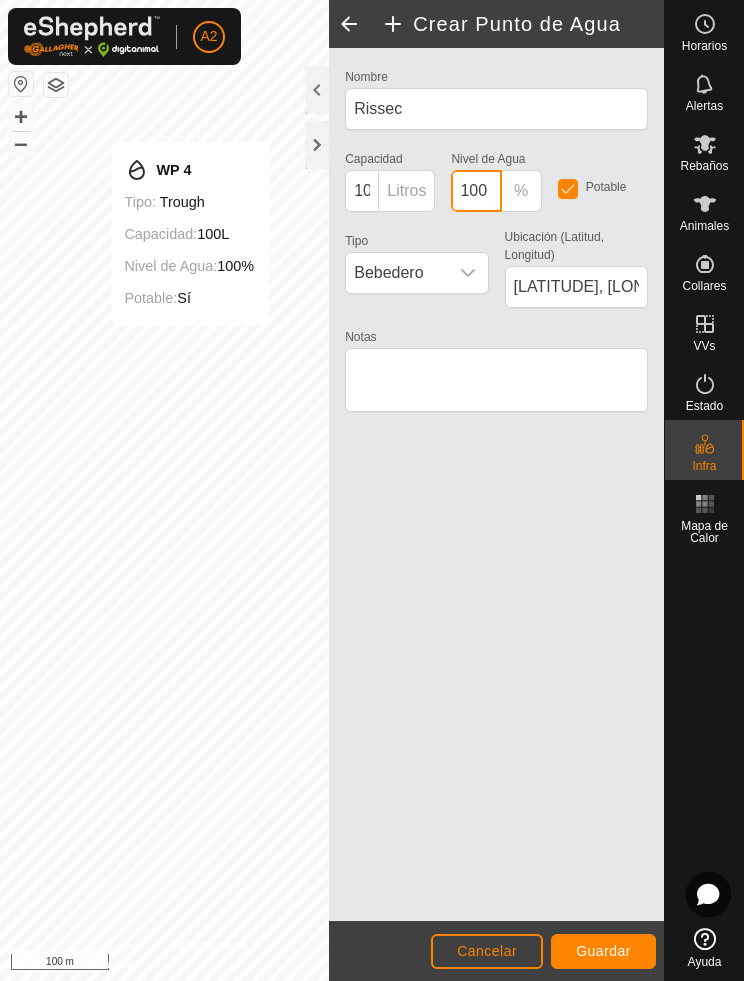 click on "100" at bounding box center (476, 191) 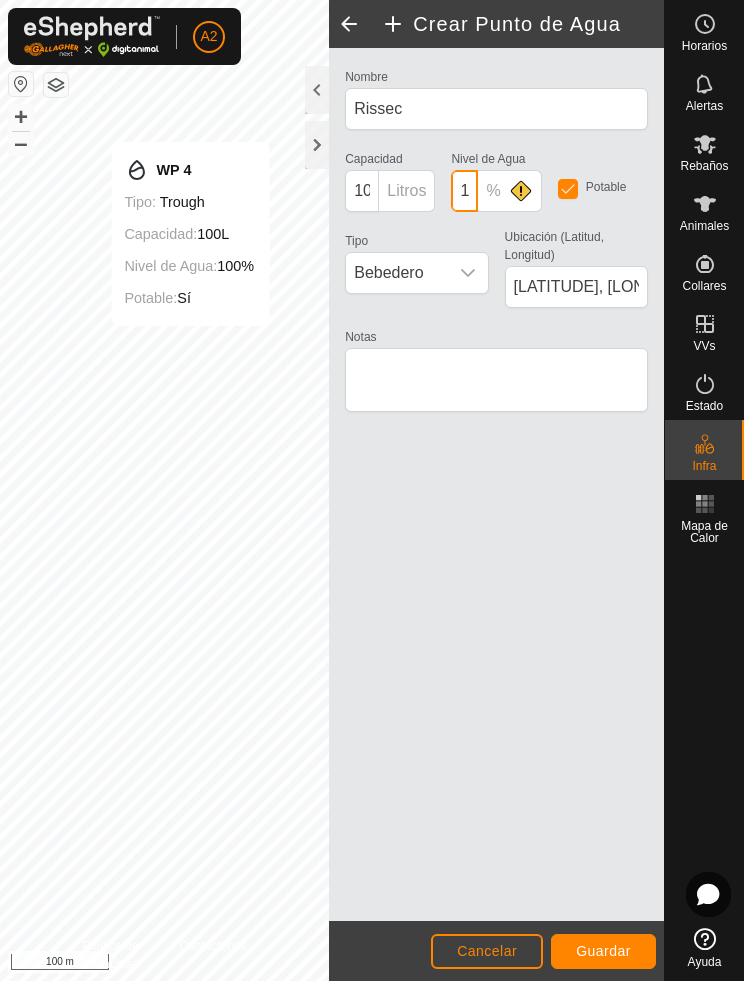 type on "1" 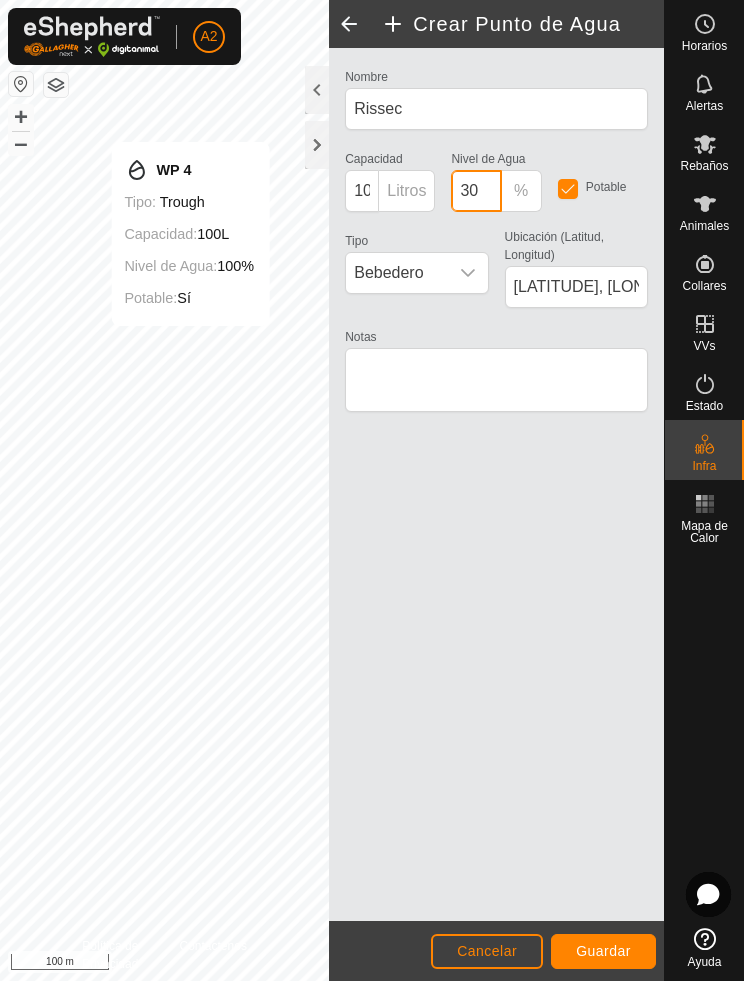 type on "30" 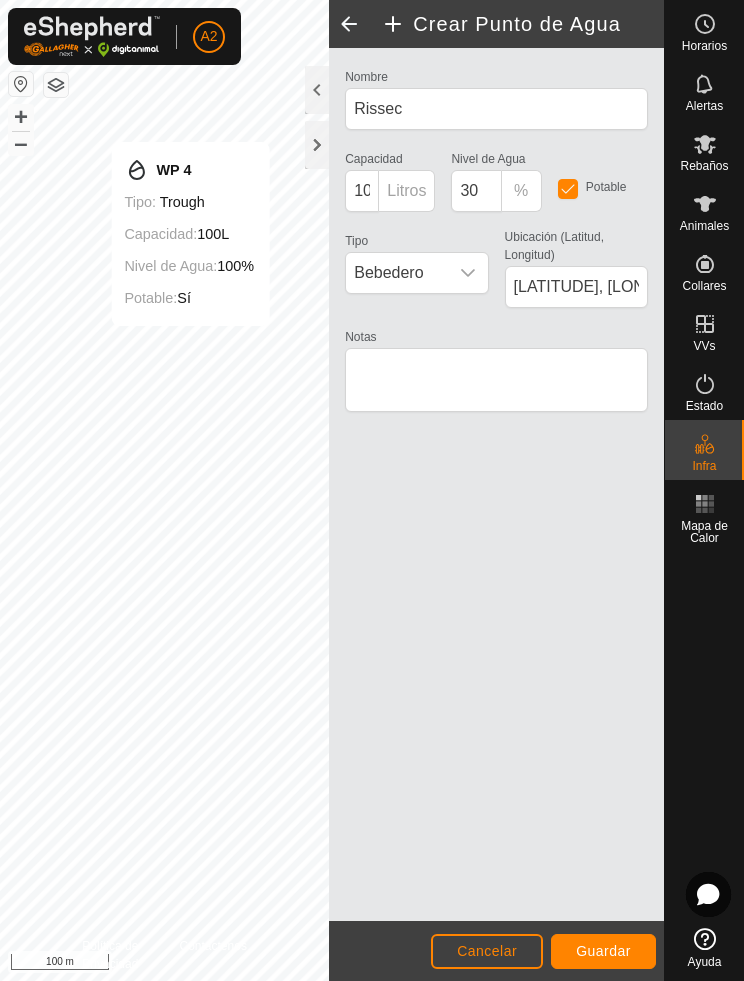 click on "Nombre Rissec Capacidad 10000 Litros Nivel de Agua 30 % Potable Tipo Bebedero Ubicación (Latitud, Longitud) [LATITUDE], [LONGITUDE] Notas" 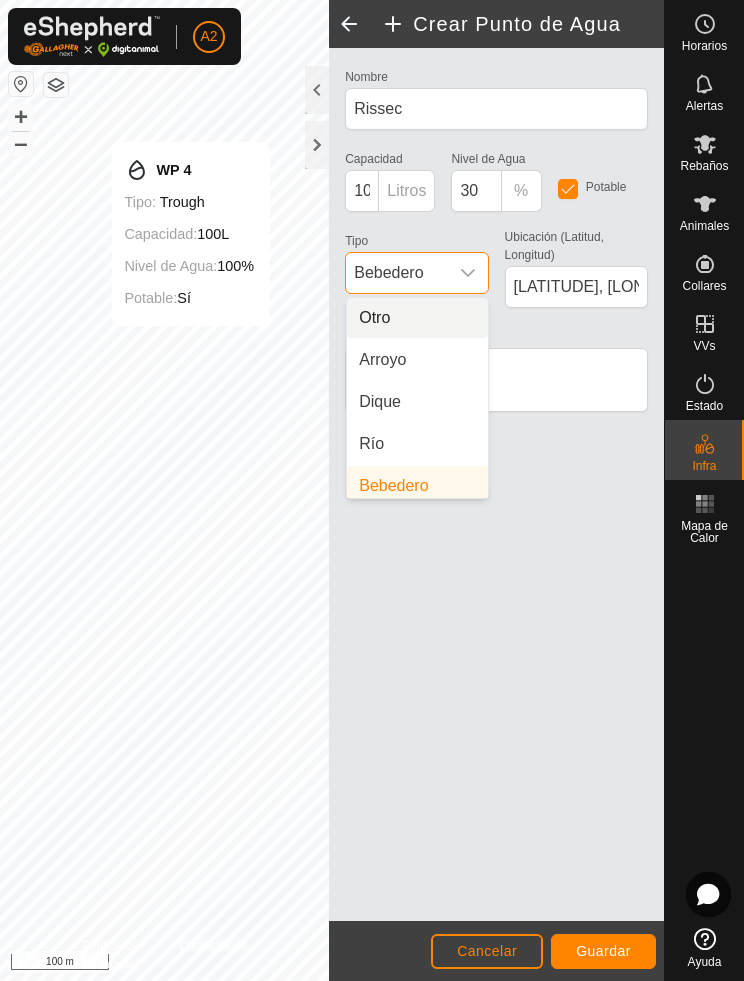 scroll, scrollTop: 8, scrollLeft: 0, axis: vertical 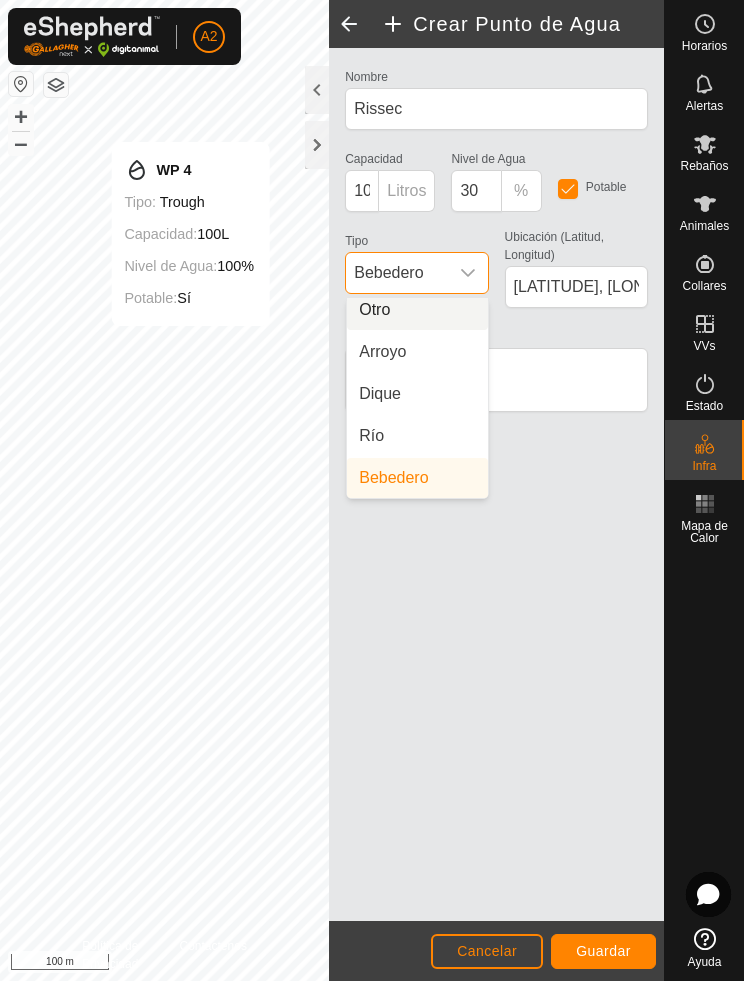 click on "Río" at bounding box center [371, 436] 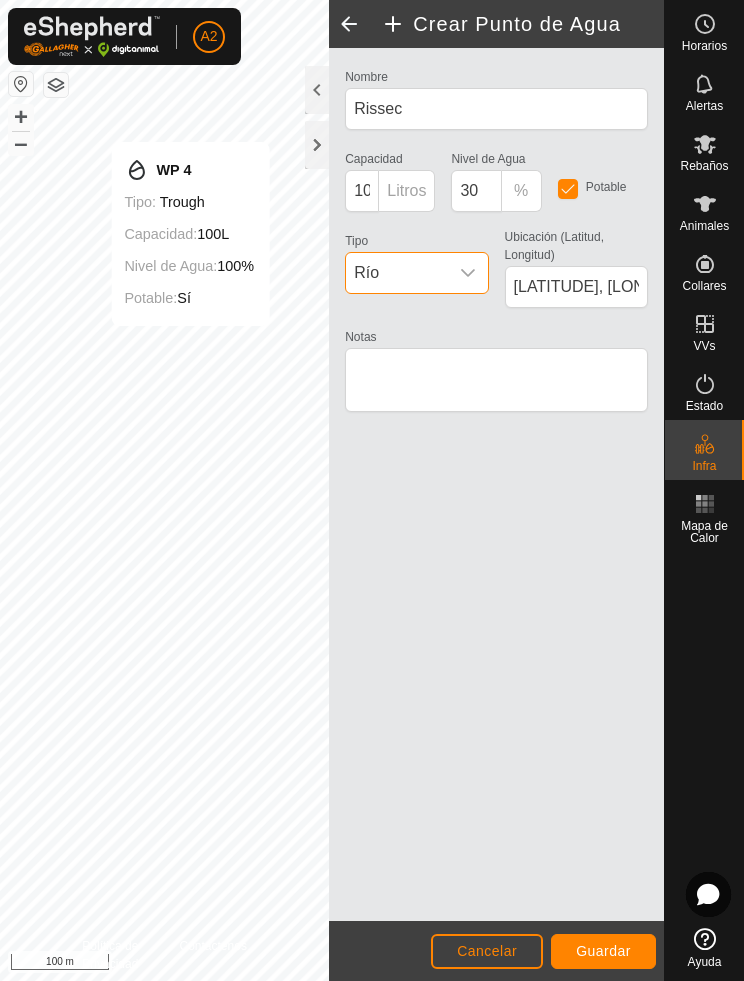 click on "Guardar" 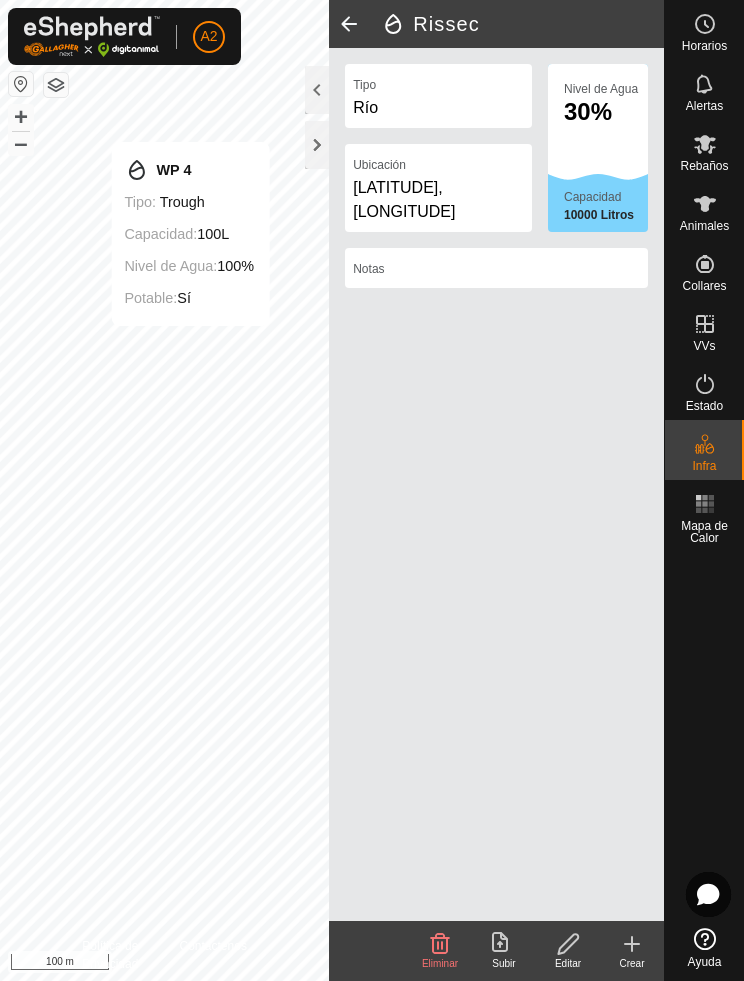 click 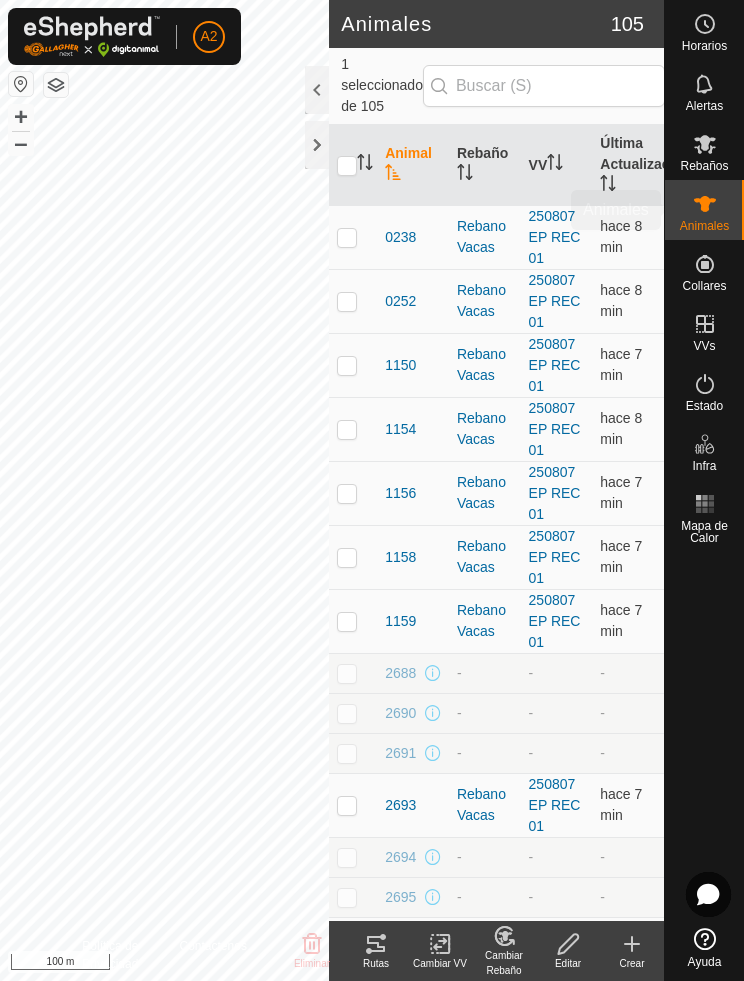 click 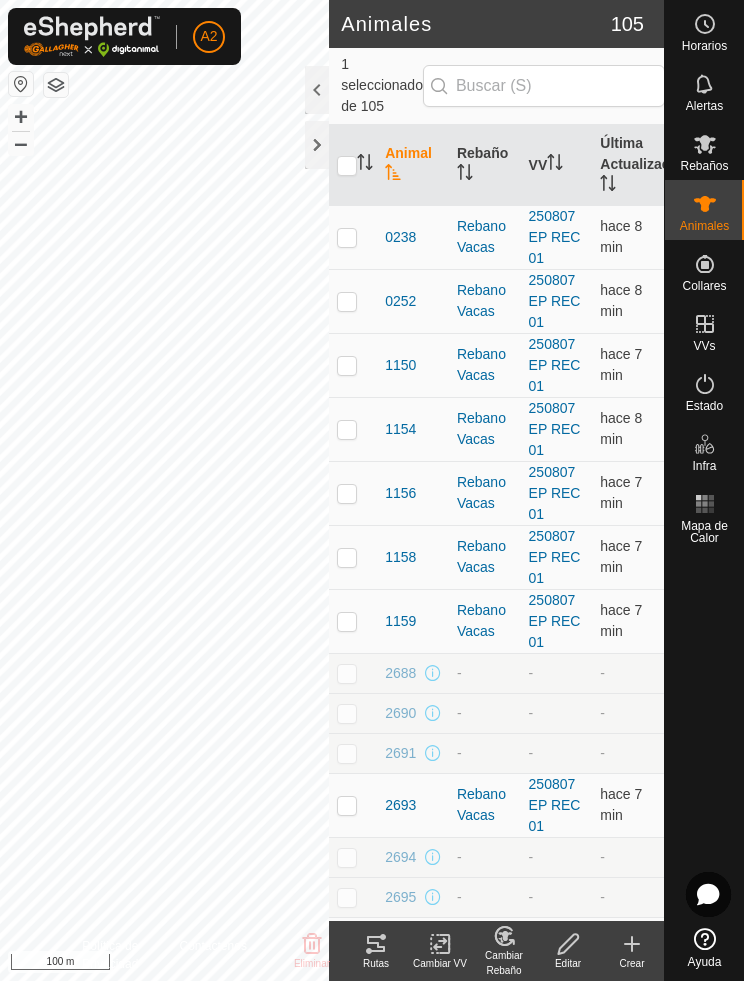 checkbox on "false" 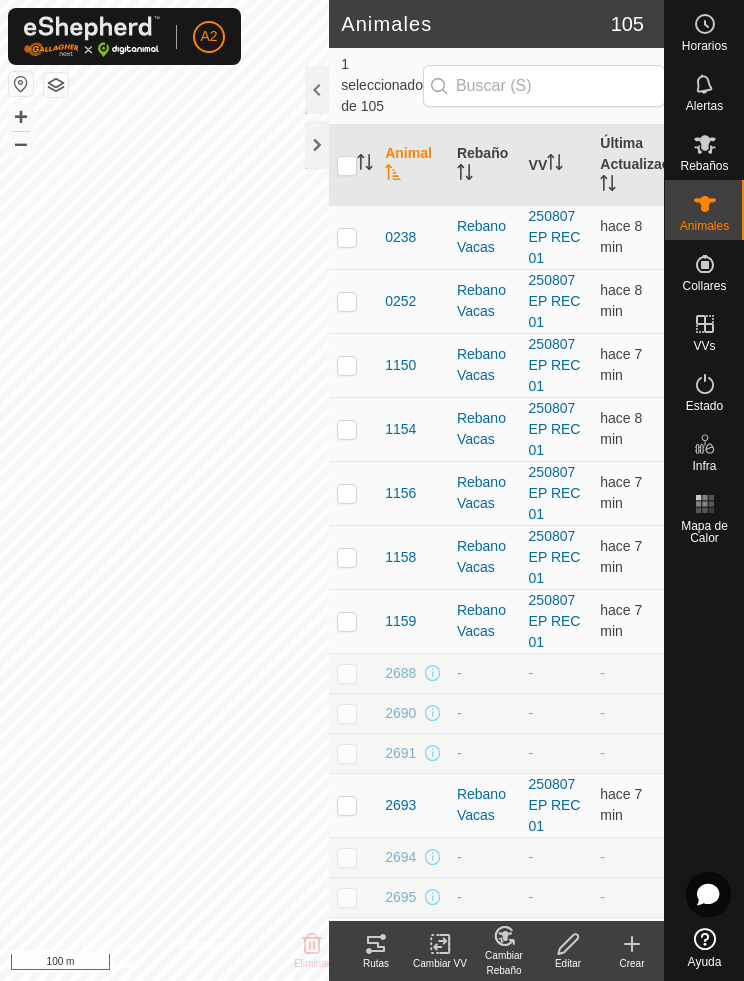 checkbox on "true" 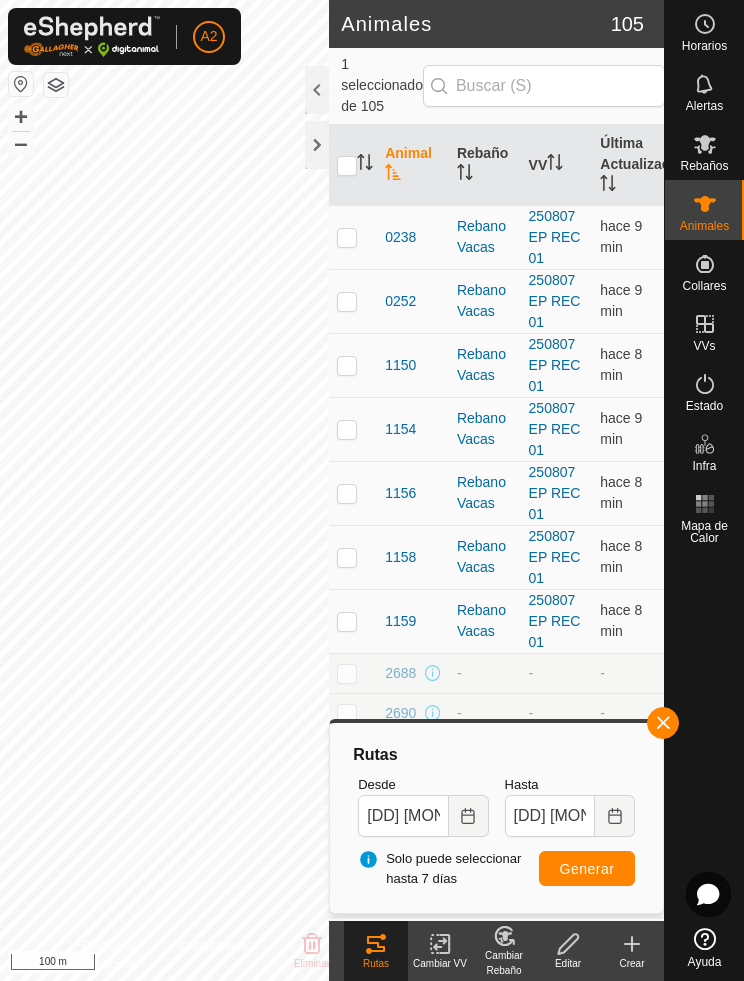 click at bounding box center [347, 237] 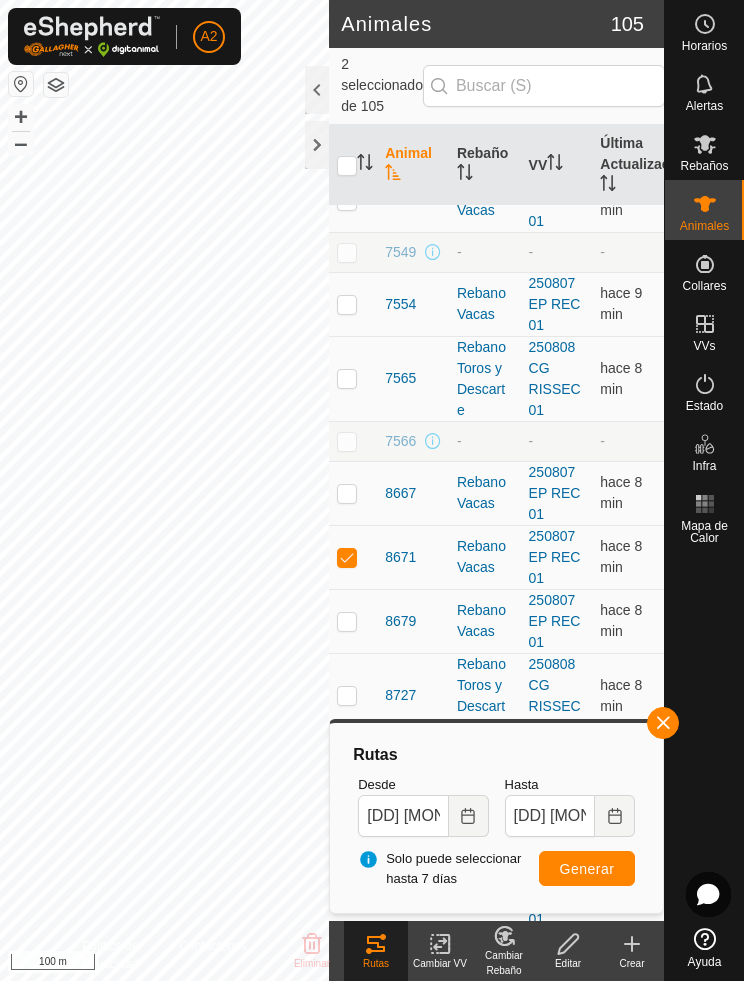 click on "Generar" at bounding box center (587, 869) 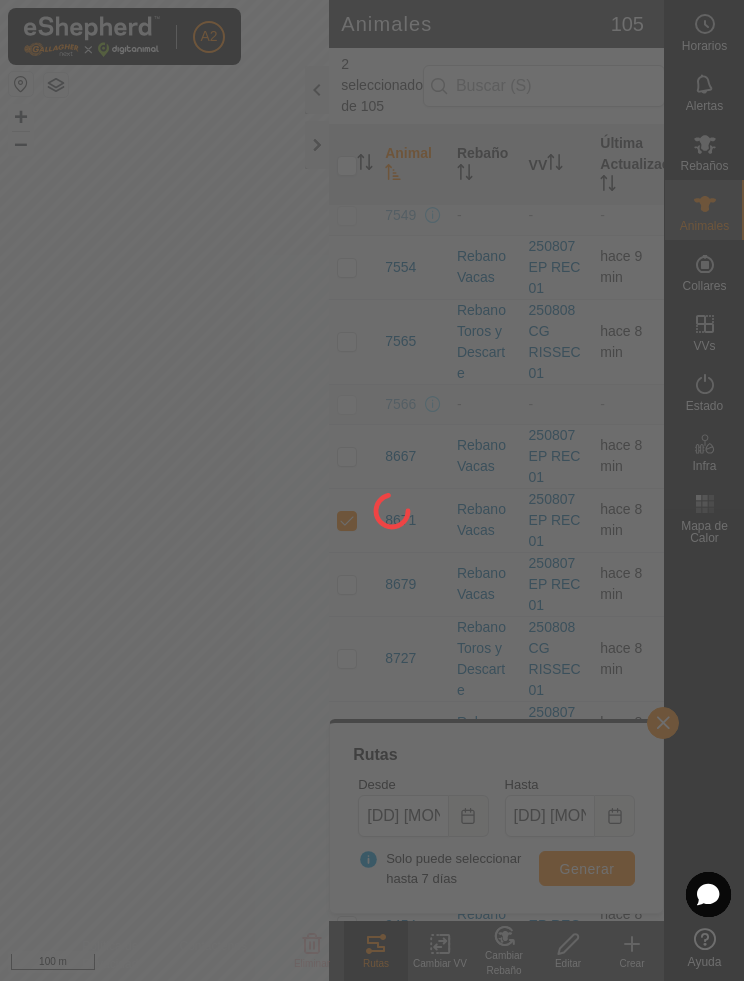 scroll, scrollTop: 5151, scrollLeft: 0, axis: vertical 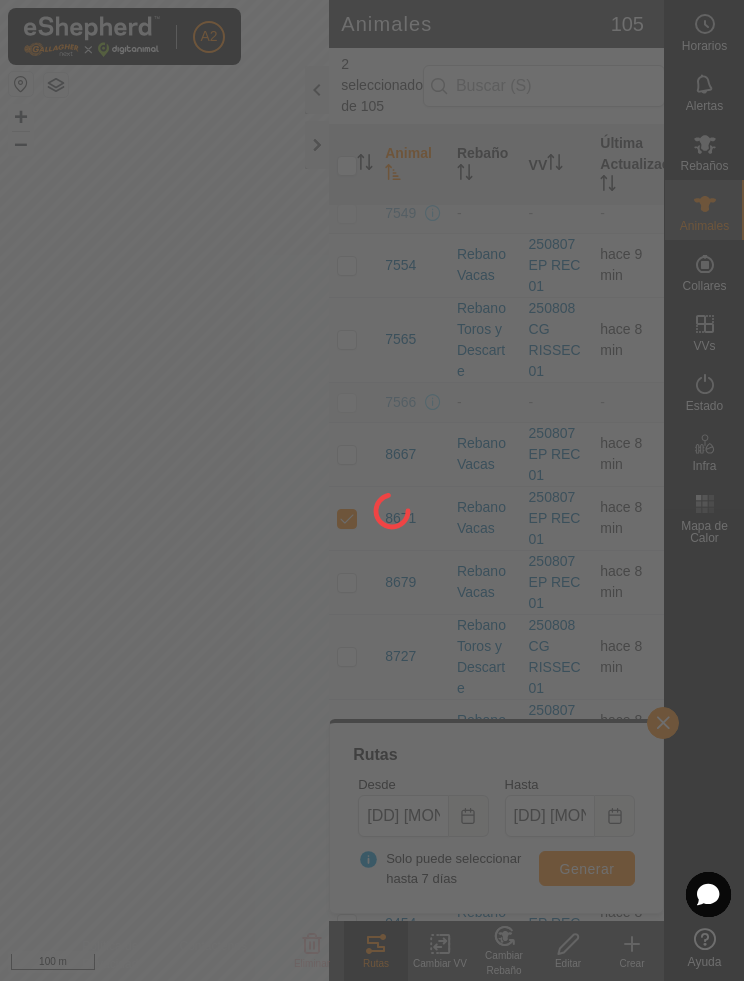 click at bounding box center [347, 518] 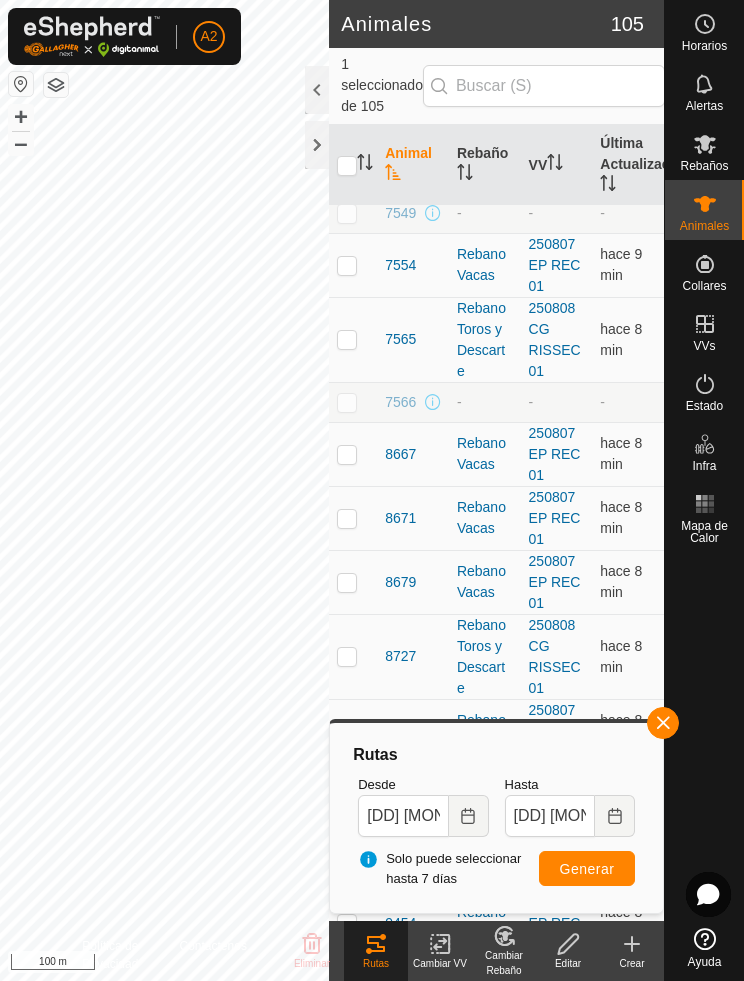 click on "Generar" at bounding box center [587, 869] 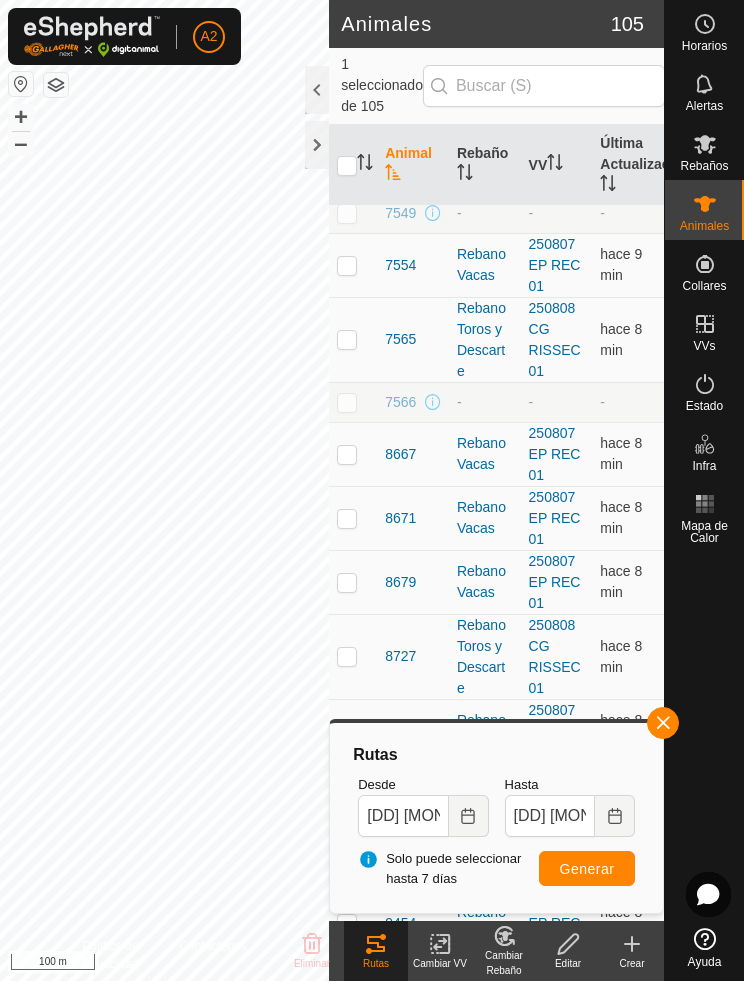 click at bounding box center [347, 454] 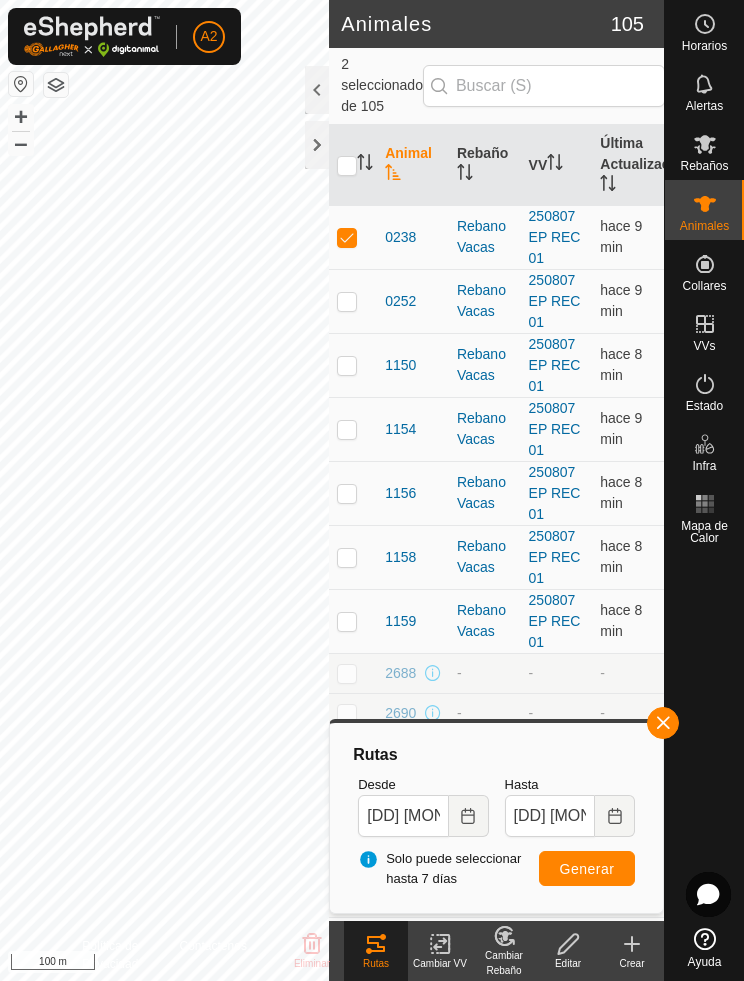 scroll, scrollTop: 0, scrollLeft: 0, axis: both 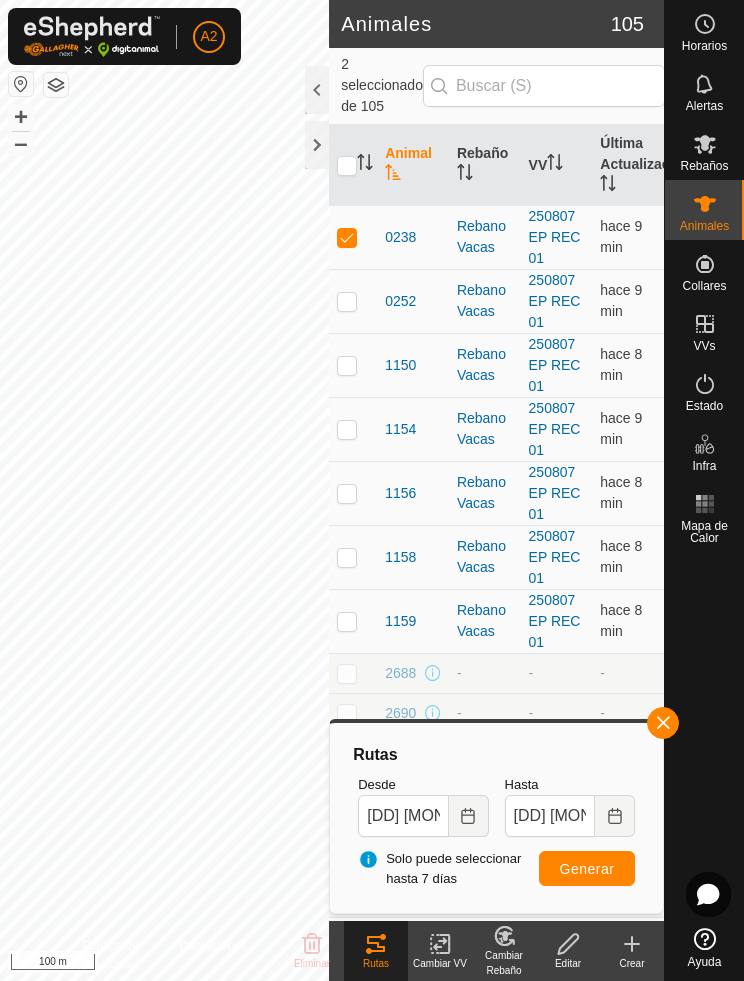 click at bounding box center [347, 237] 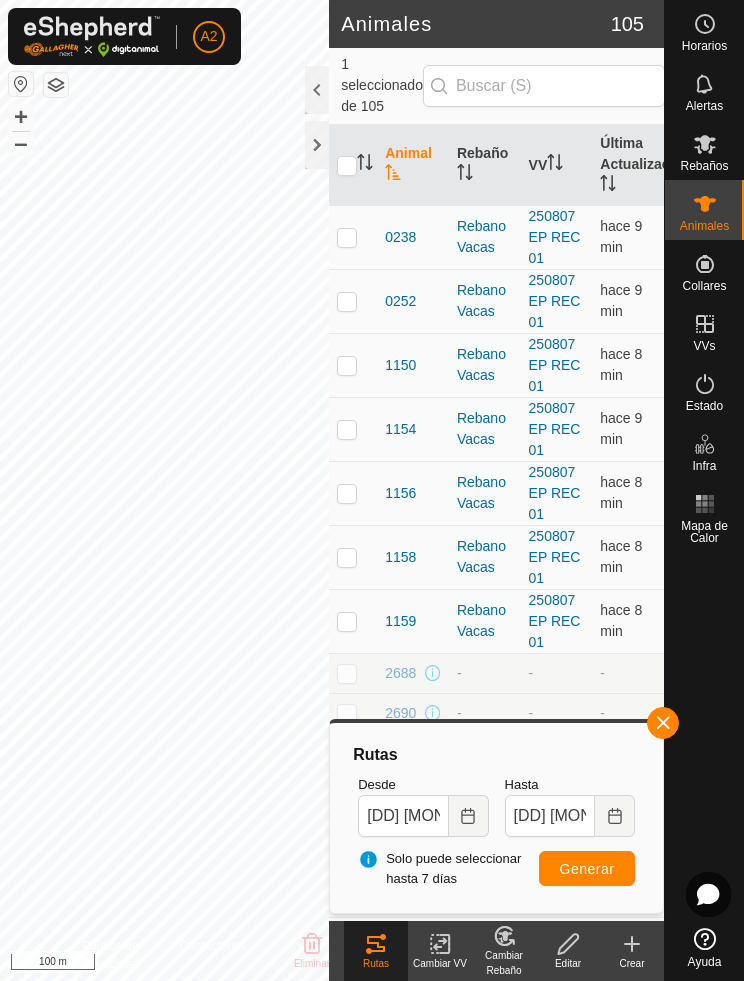 click on "Generar" at bounding box center (587, 869) 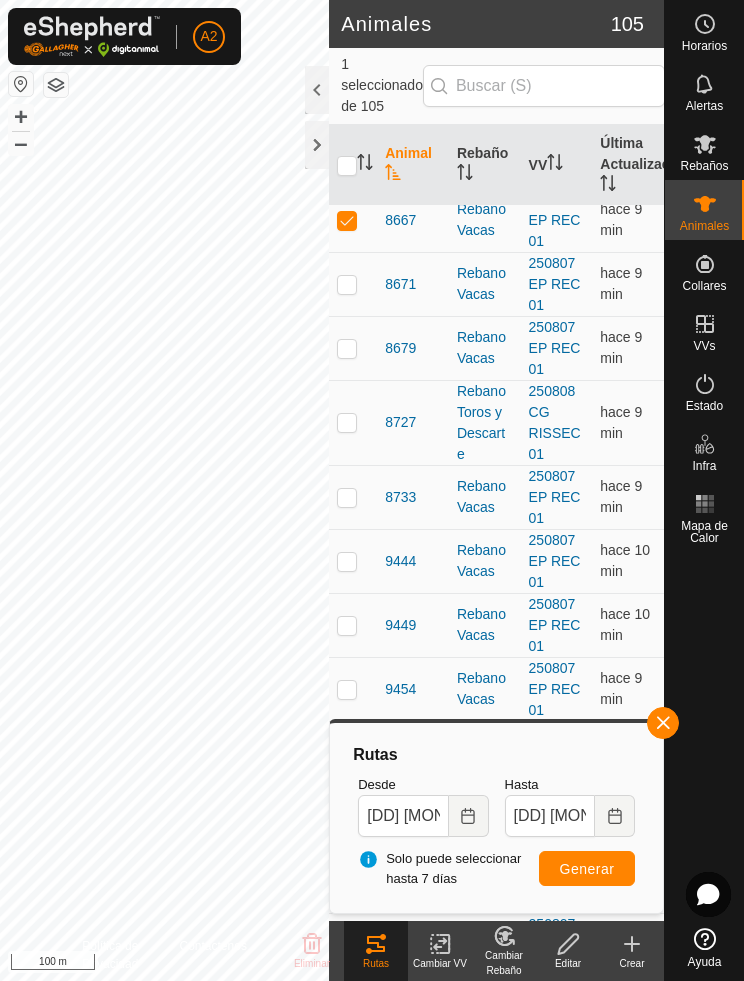 scroll, scrollTop: 5314, scrollLeft: 0, axis: vertical 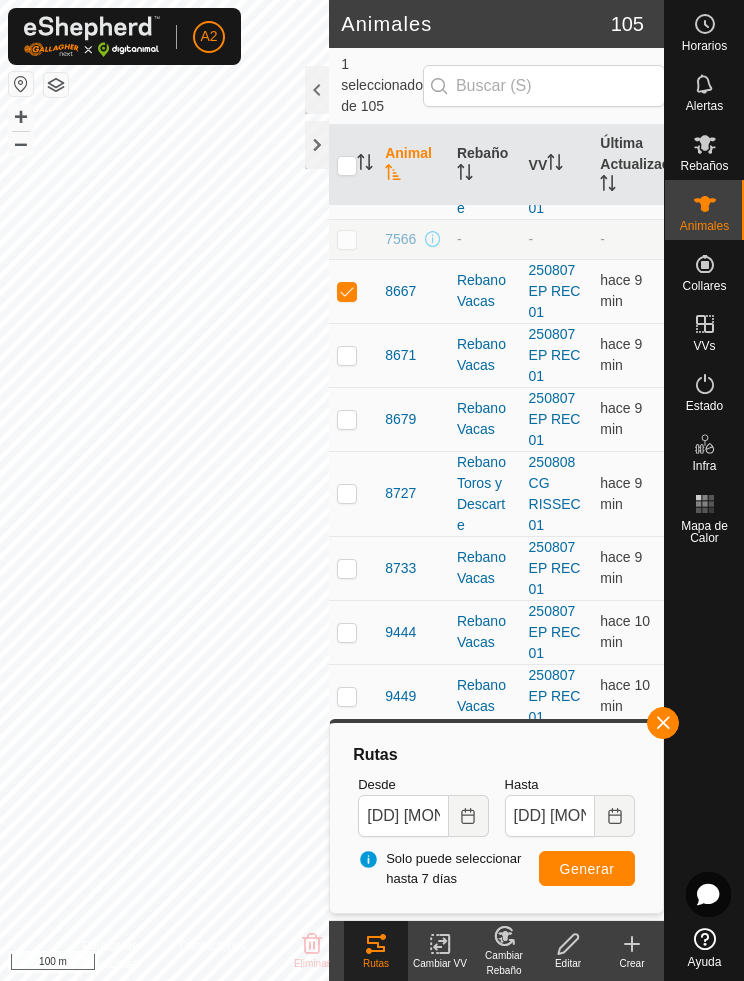 click at bounding box center (347, 291) 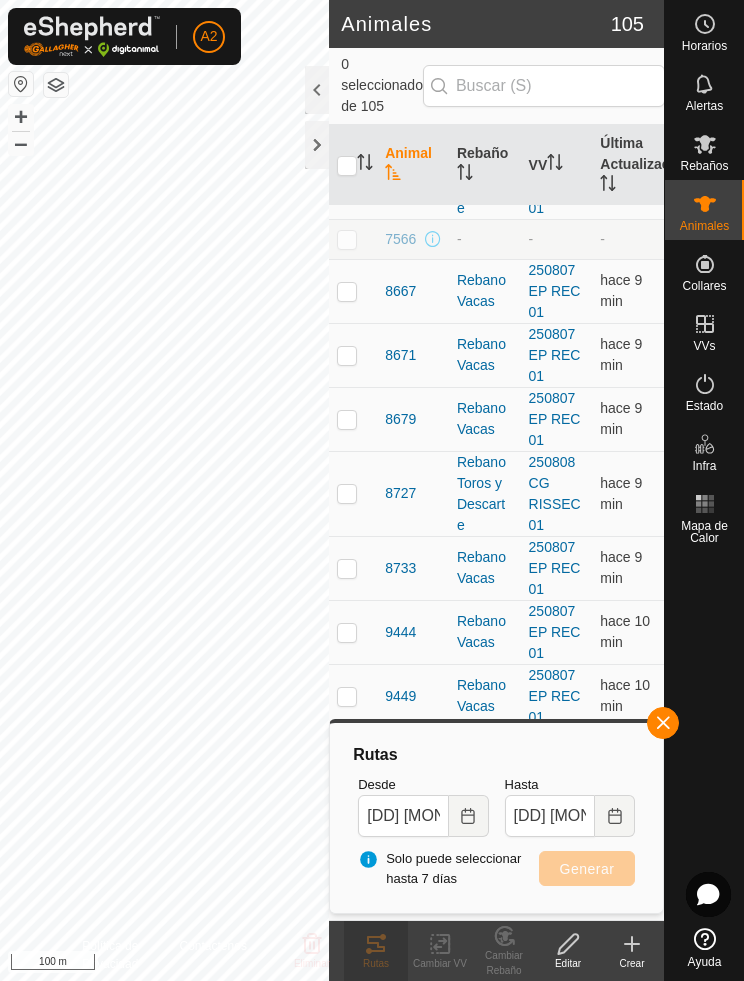 click at bounding box center [353, 568] 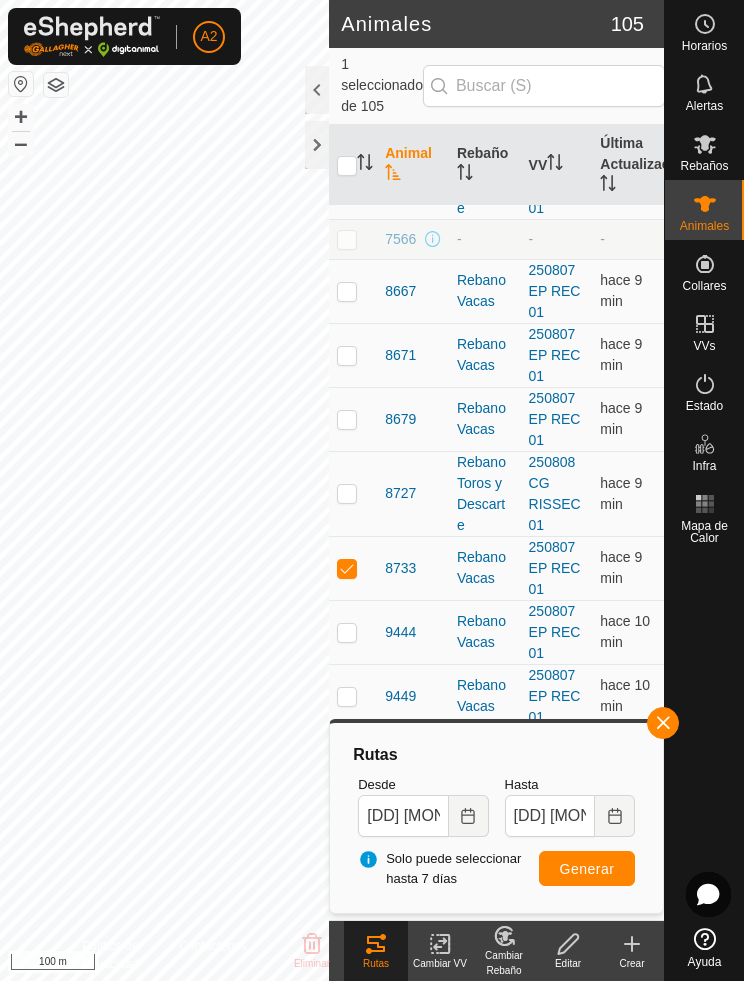 click on "Generar" at bounding box center [587, 869] 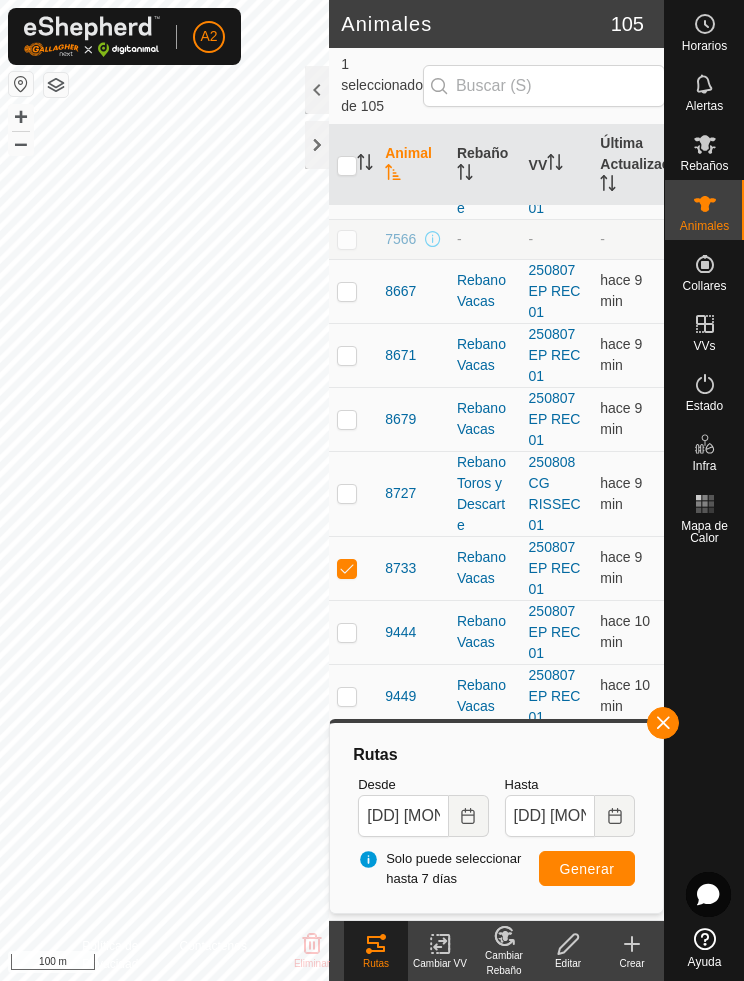 click at bounding box center [347, 568] 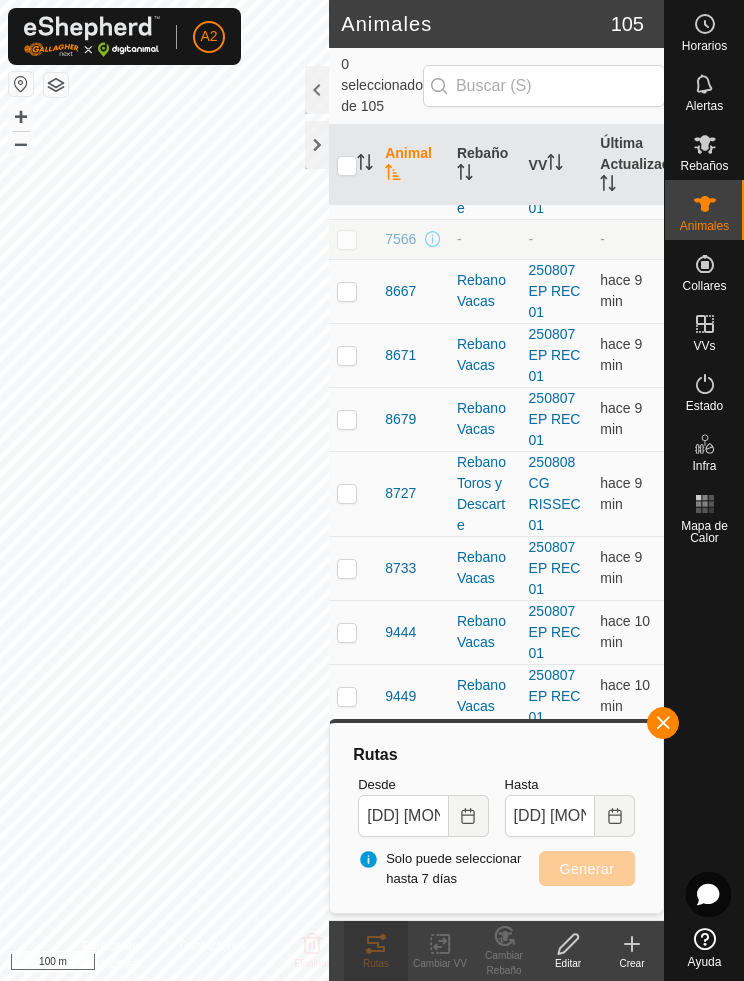 click at bounding box center [347, 632] 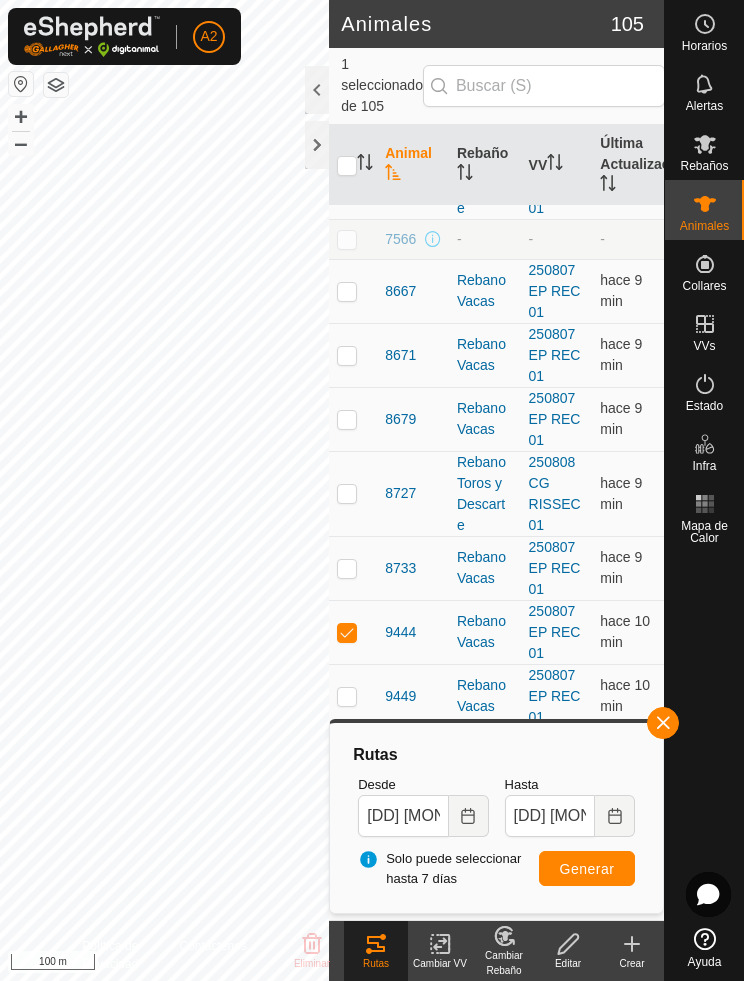 click on "Generar" at bounding box center [587, 869] 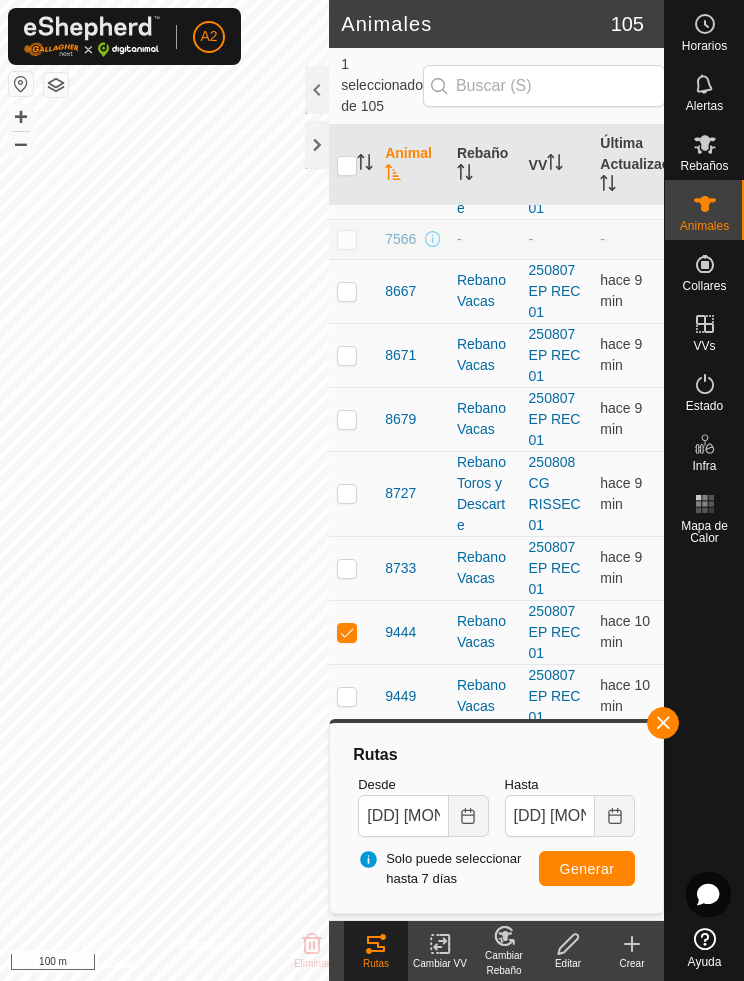 click at bounding box center (353, 632) 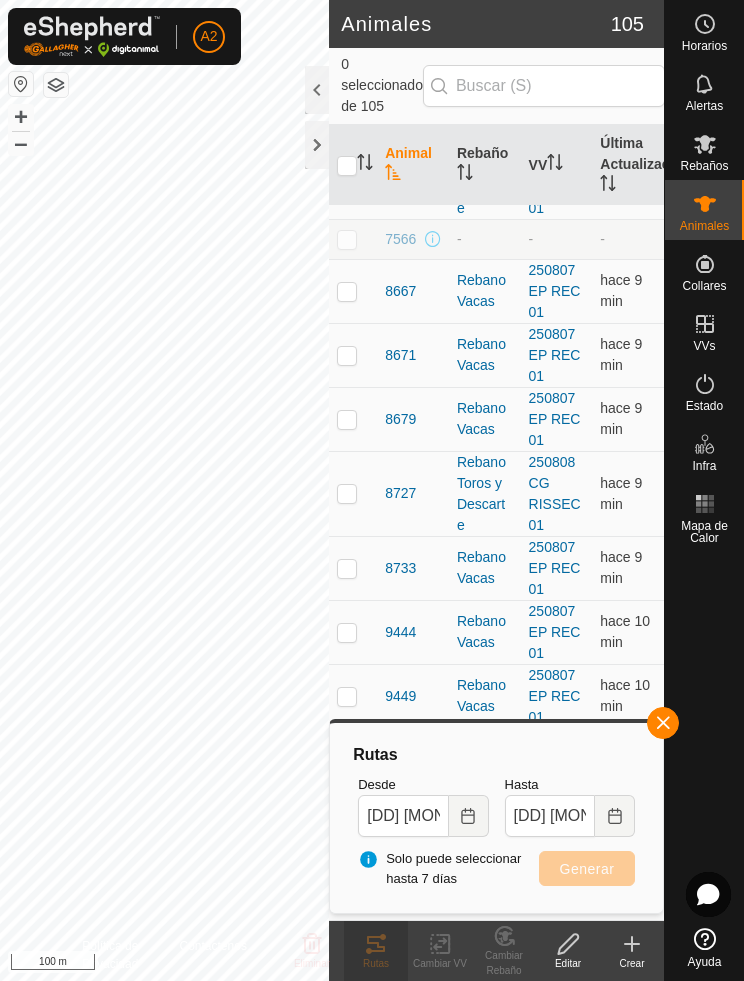 click at bounding box center (347, 696) 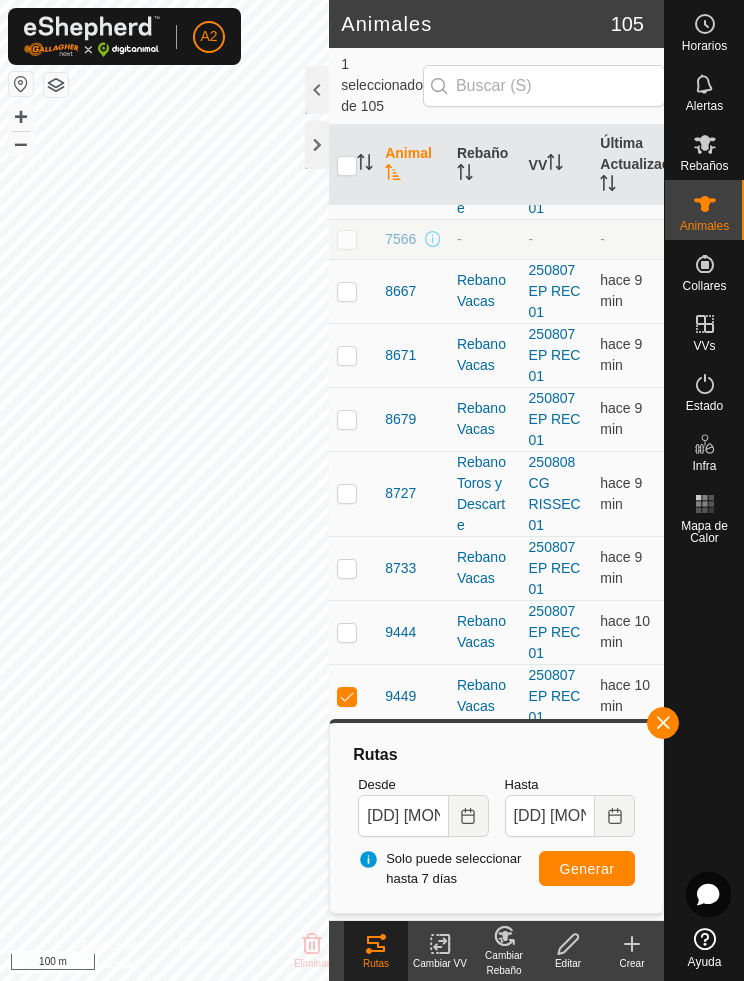 click on "Generar" at bounding box center (587, 869) 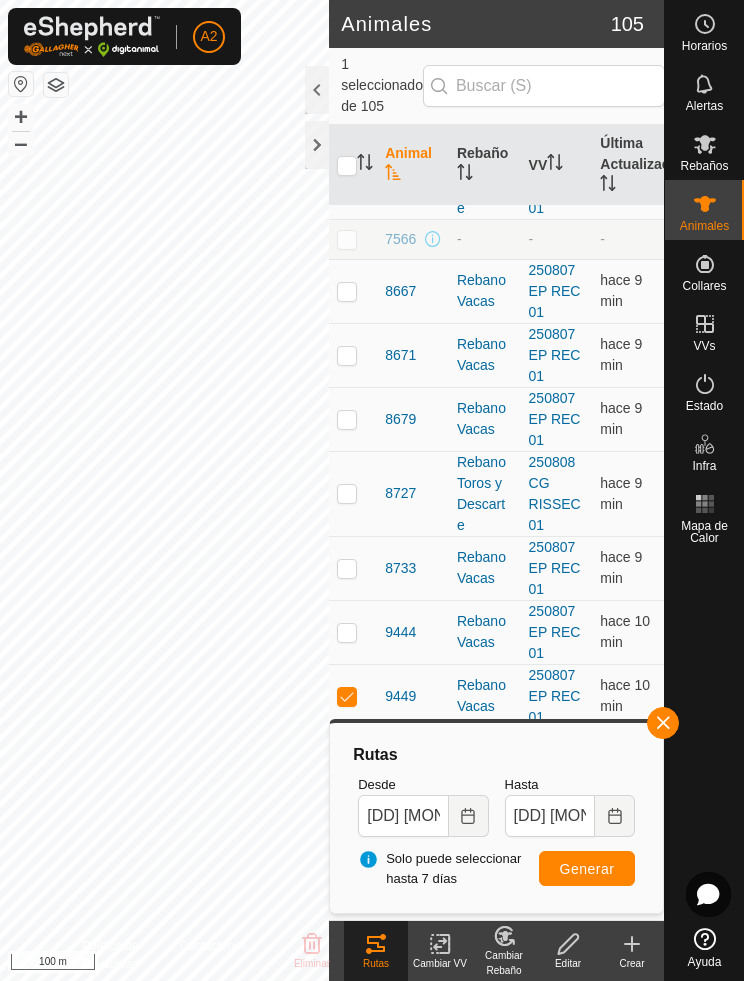 click at bounding box center (353, 696) 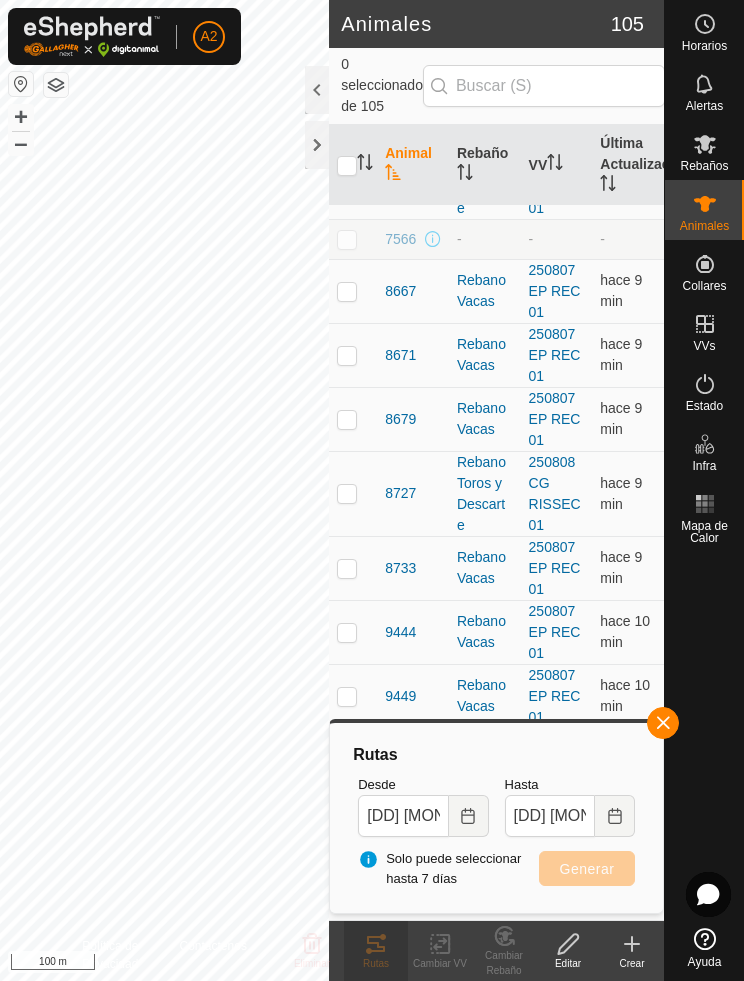 click at bounding box center (347, 291) 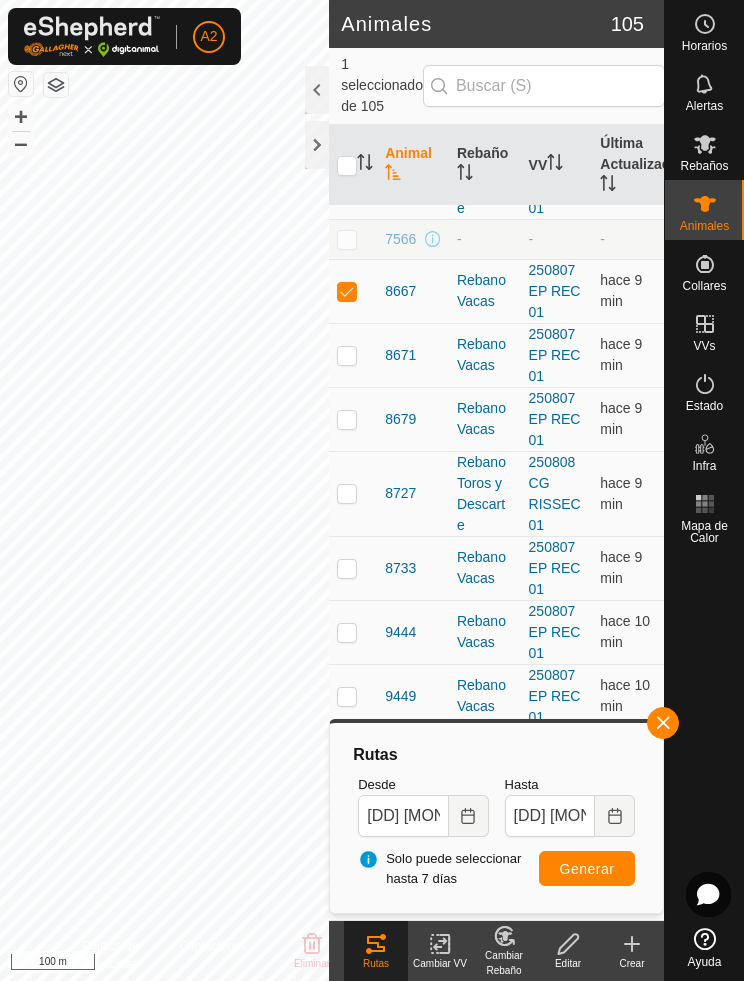 click on "Generar" at bounding box center (587, 869) 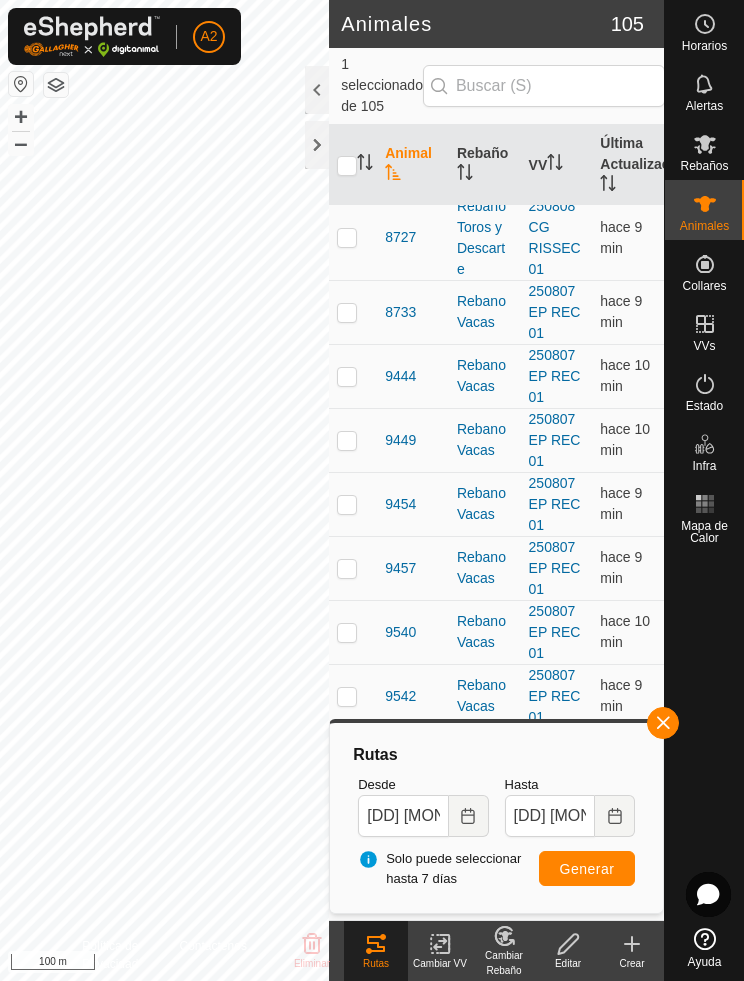 scroll, scrollTop: 5570, scrollLeft: 0, axis: vertical 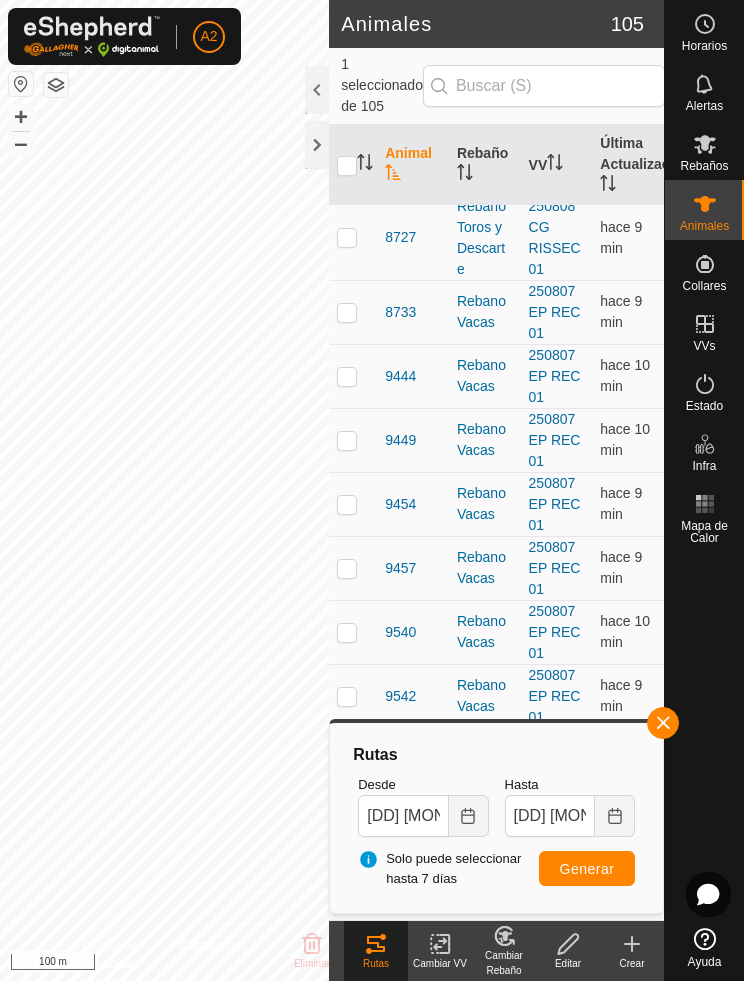 click at bounding box center [347, 696] 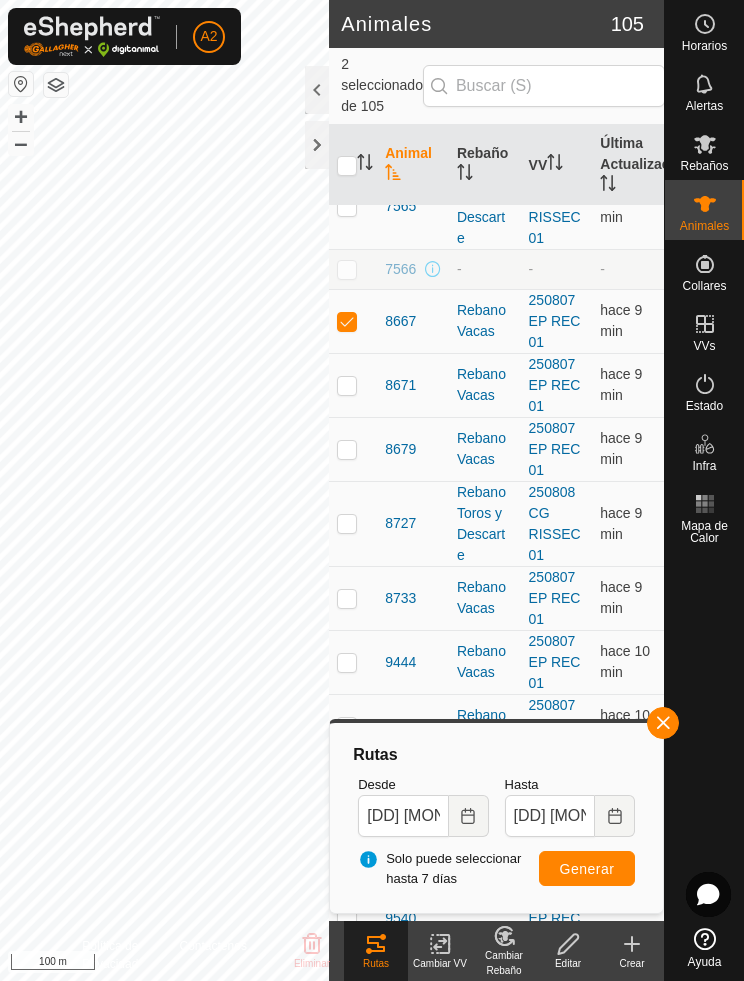 scroll, scrollTop: 5283, scrollLeft: 0, axis: vertical 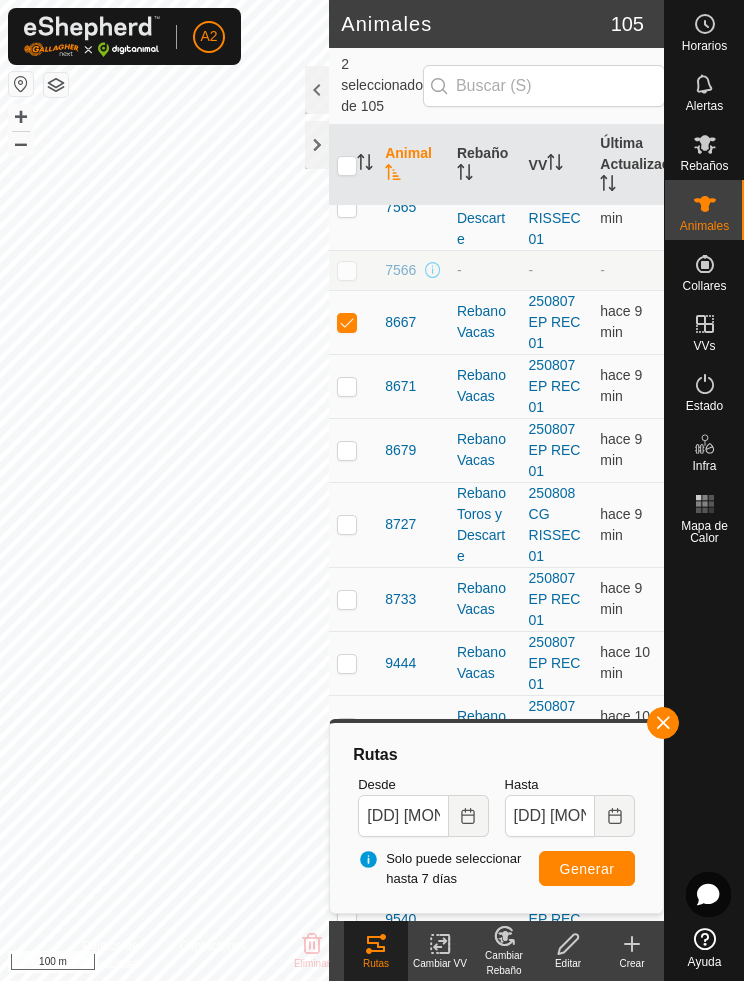 click at bounding box center [347, 322] 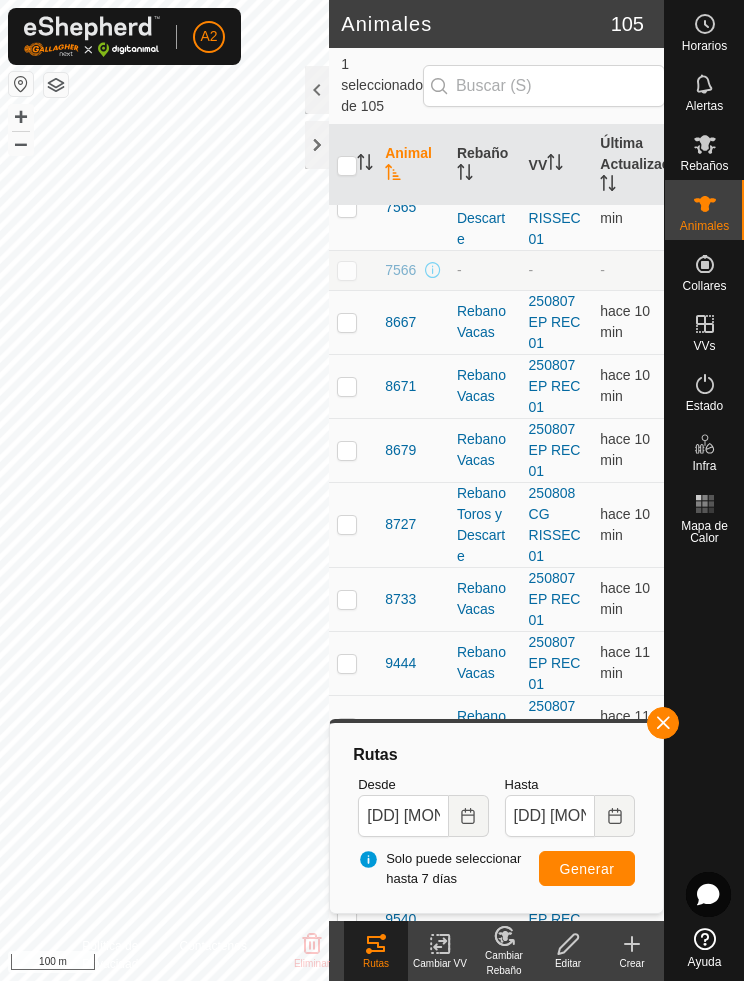 click on "Generar" at bounding box center [587, 869] 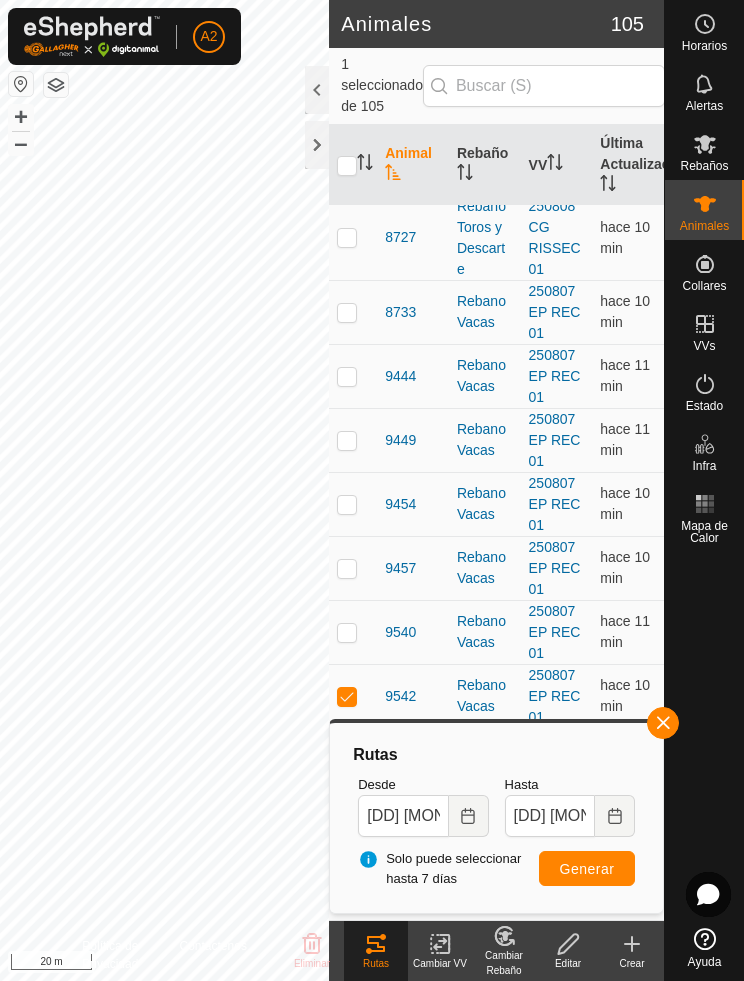scroll, scrollTop: 5570, scrollLeft: 0, axis: vertical 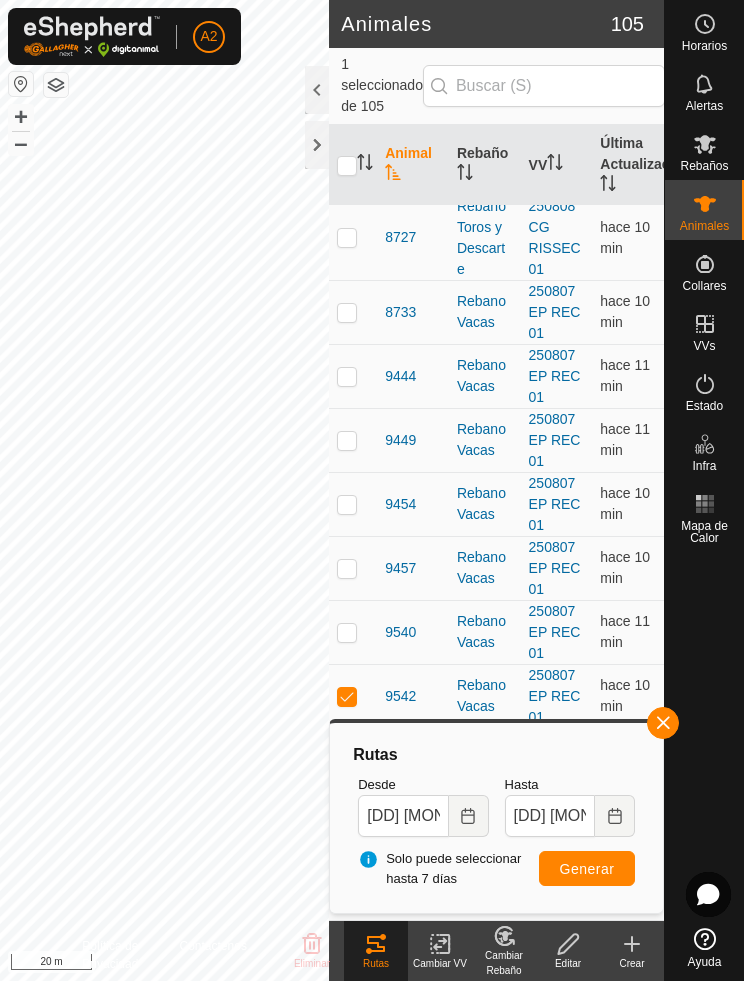 click at bounding box center (353, 696) 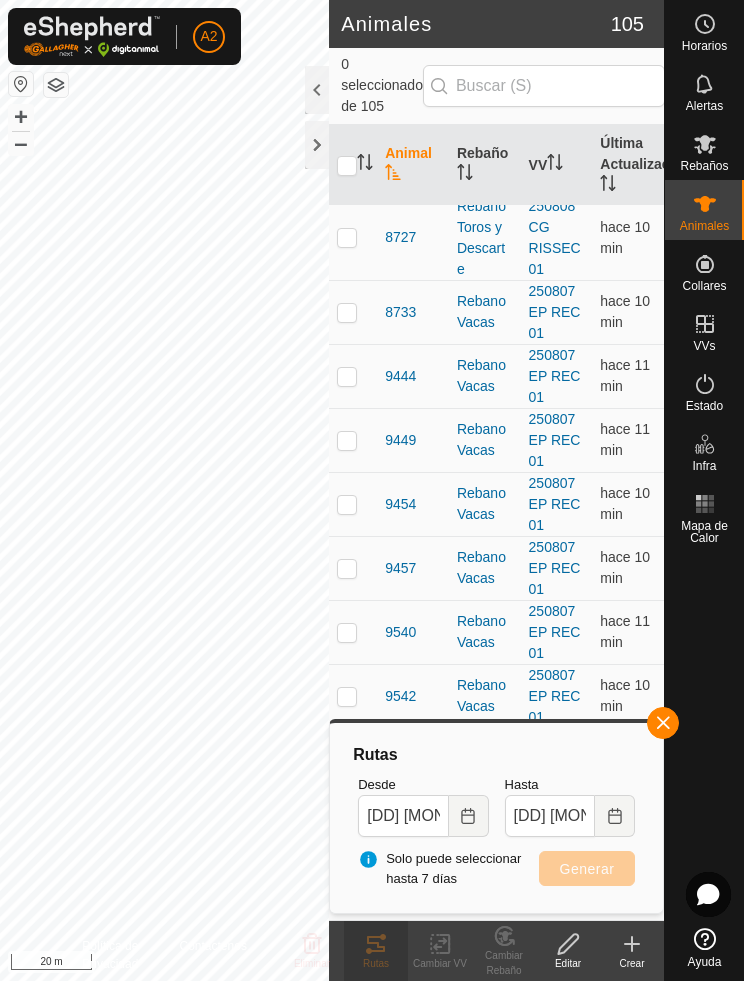click at bounding box center (347, 632) 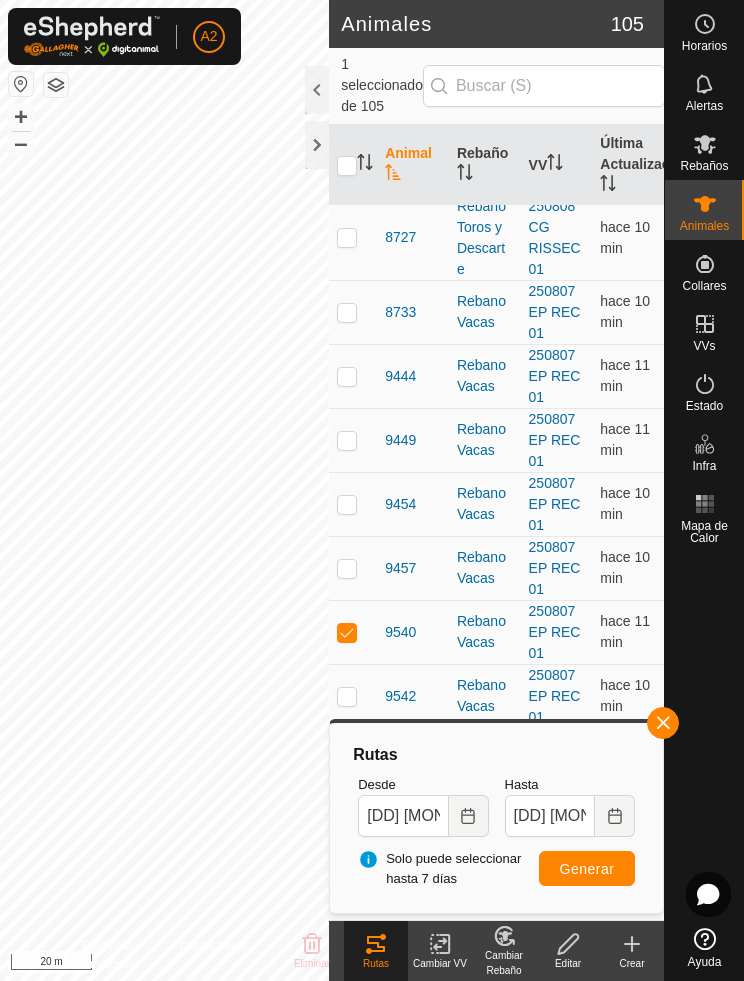 click on "Generar" at bounding box center [587, 869] 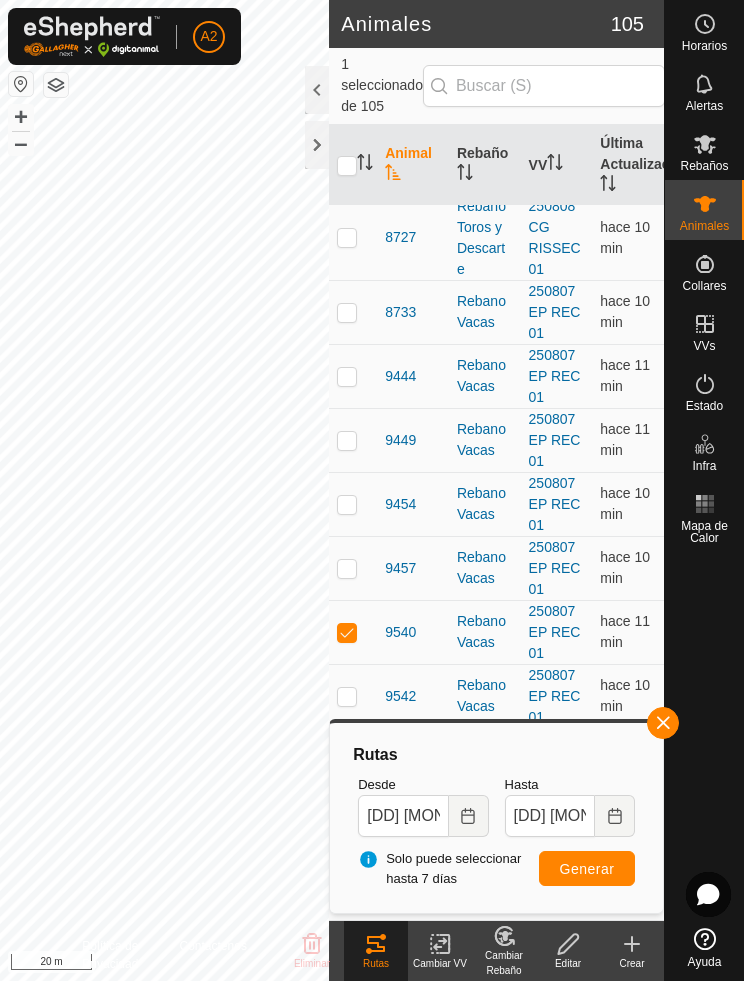 click at bounding box center (353, 568) 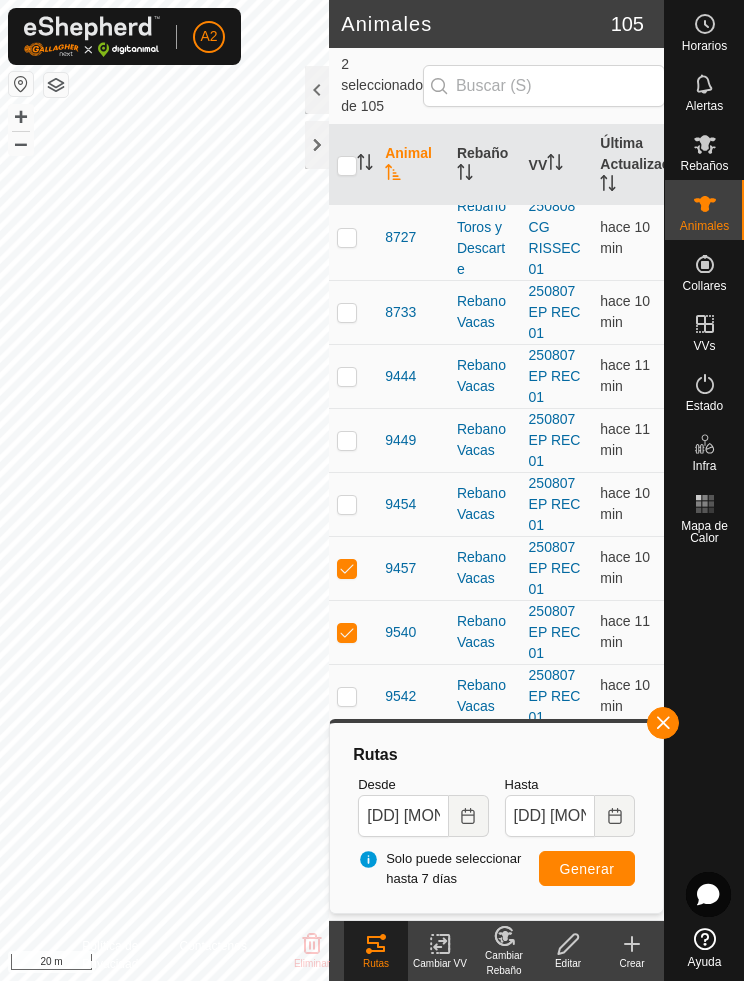 click at bounding box center (353, 632) 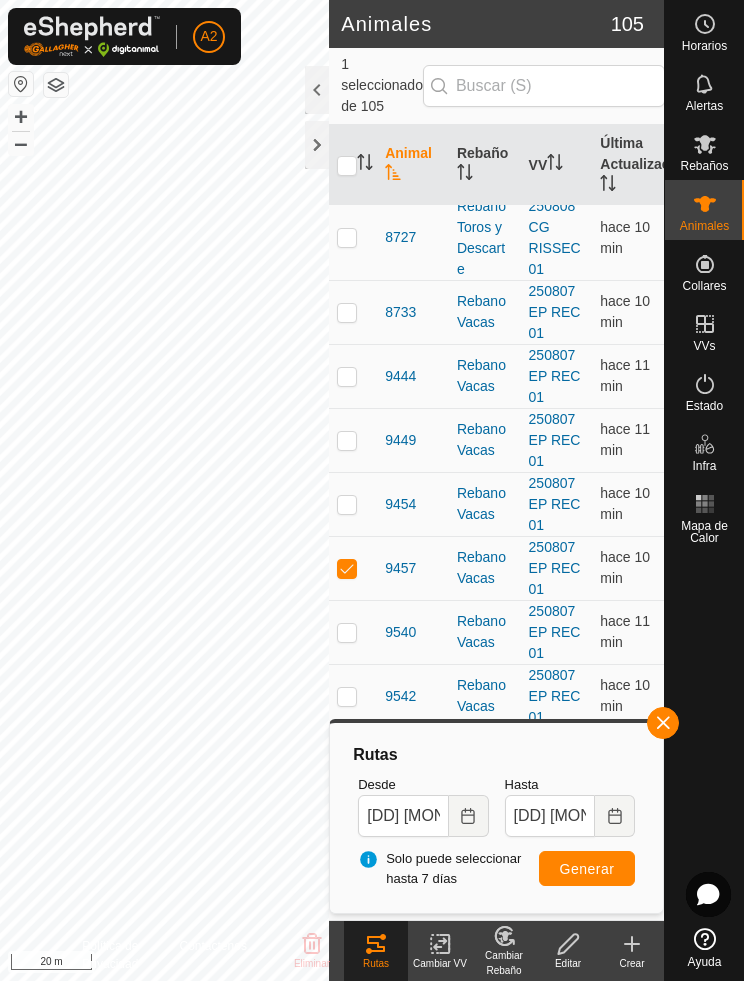 click on "Generar" at bounding box center [587, 869] 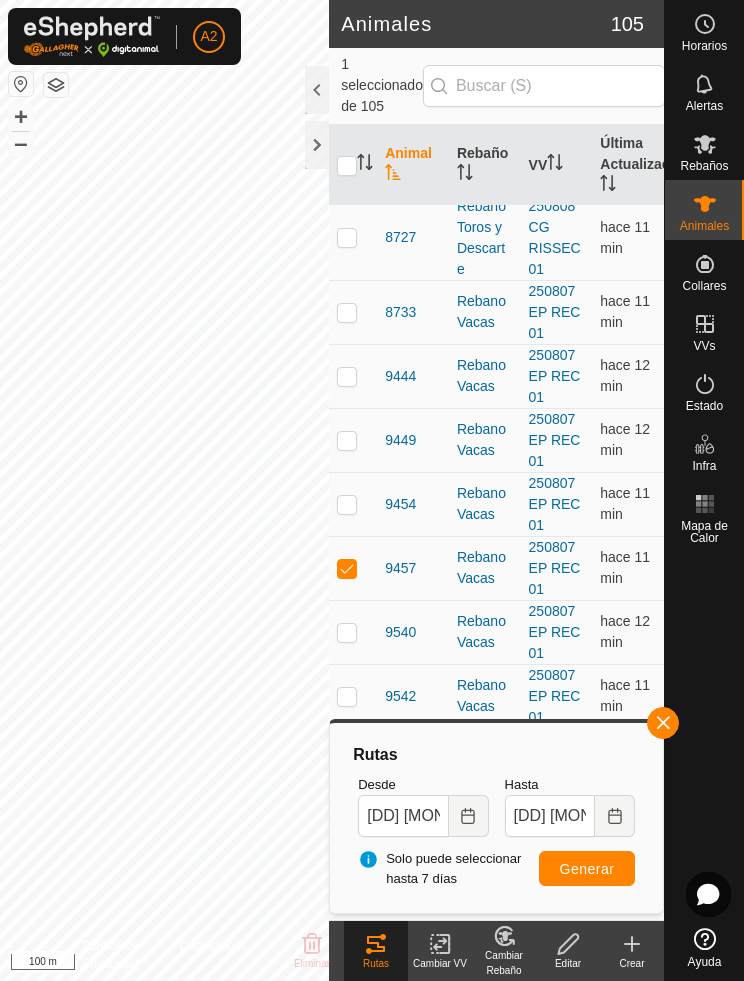 click at bounding box center (347, 504) 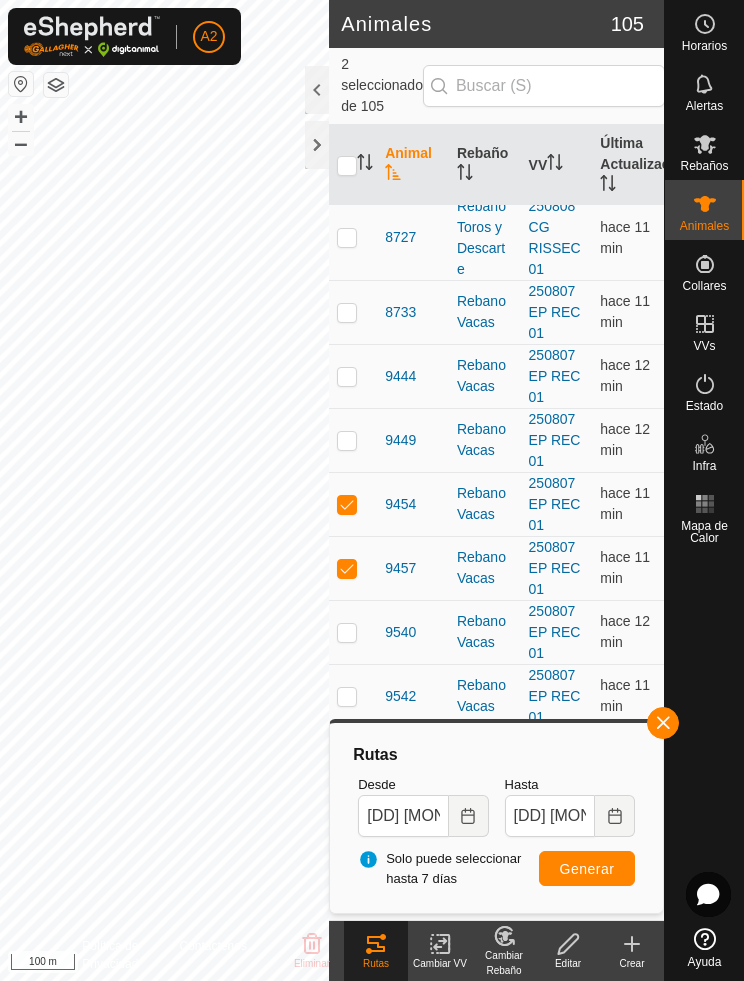 click at bounding box center (347, 568) 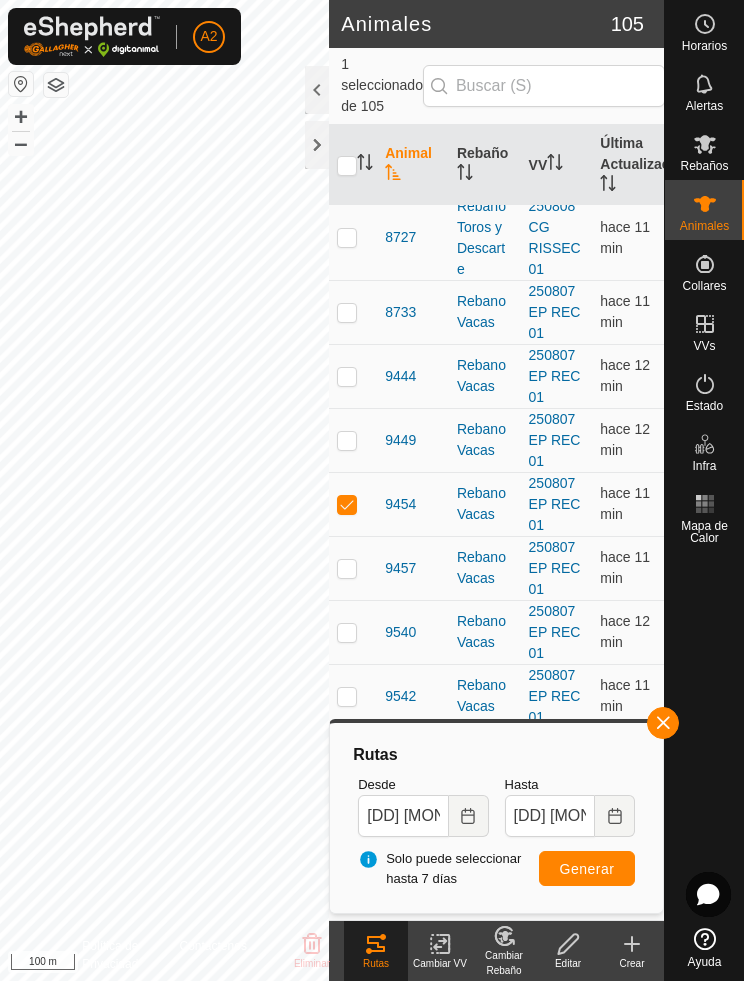 click on "Generar" at bounding box center (587, 869) 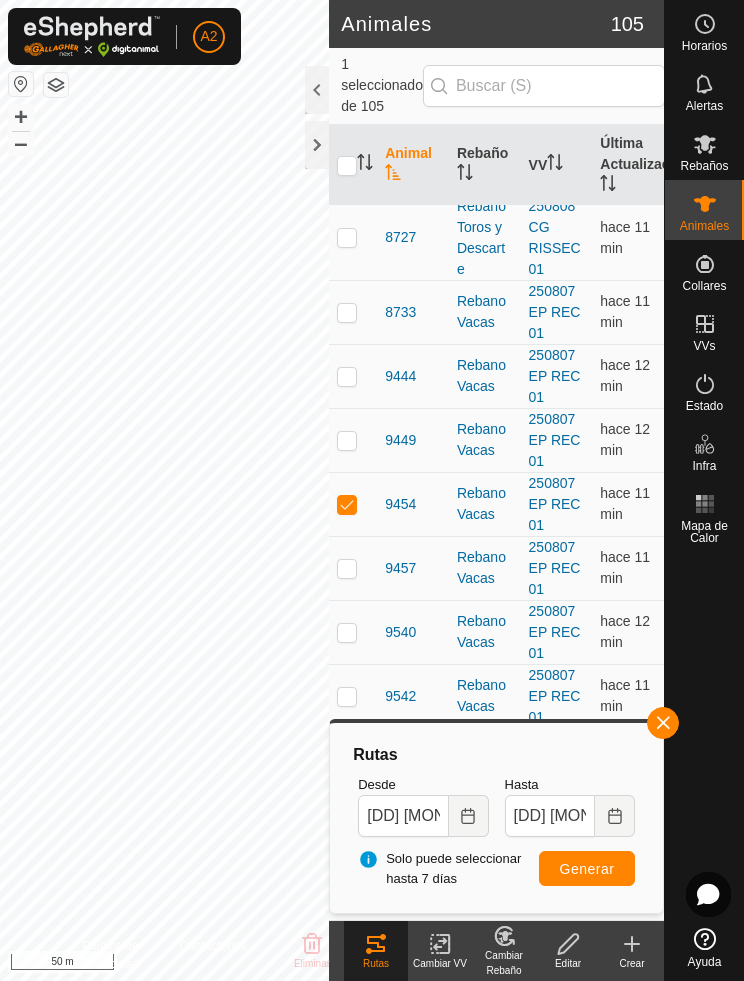click at bounding box center [353, 440] 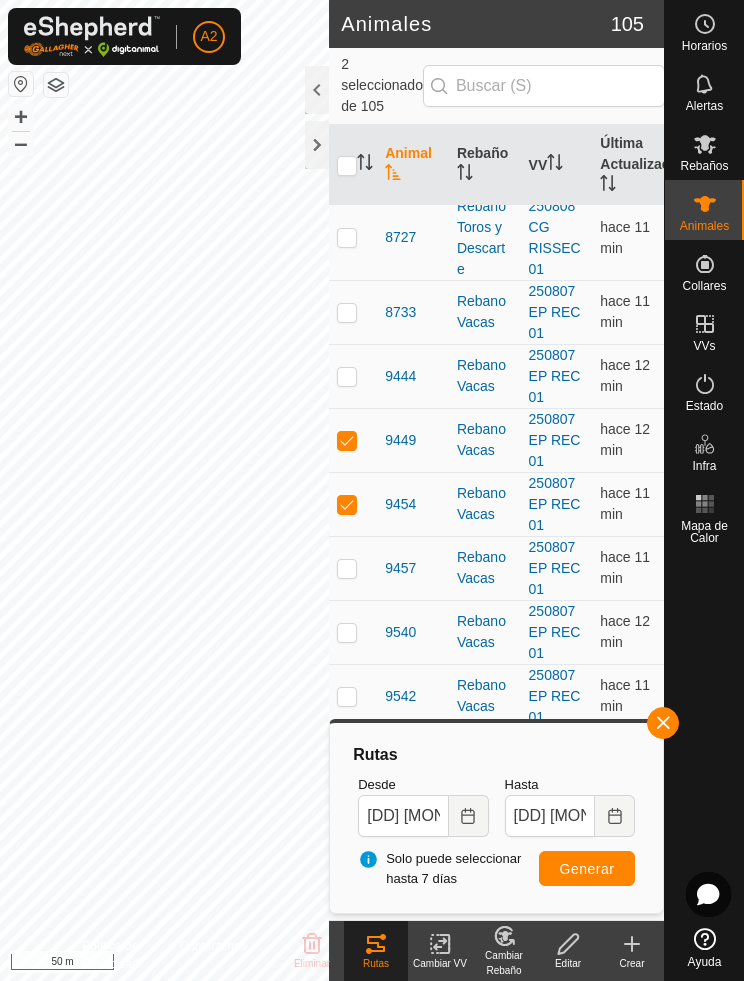 click on "Generar" at bounding box center (587, 869) 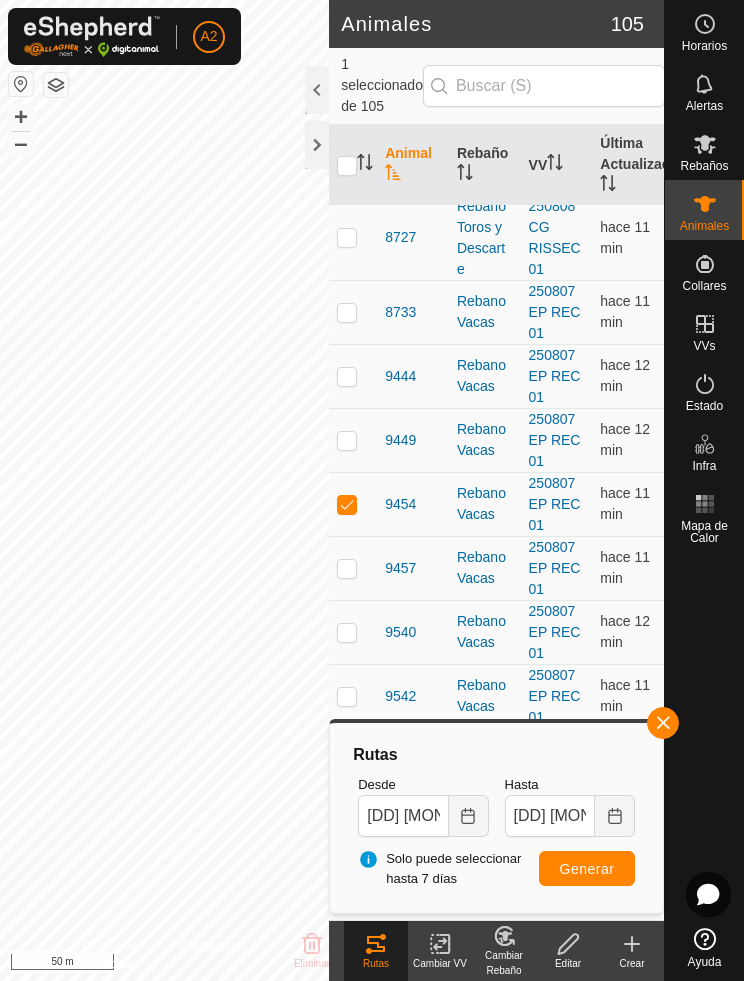 click at bounding box center (347, 376) 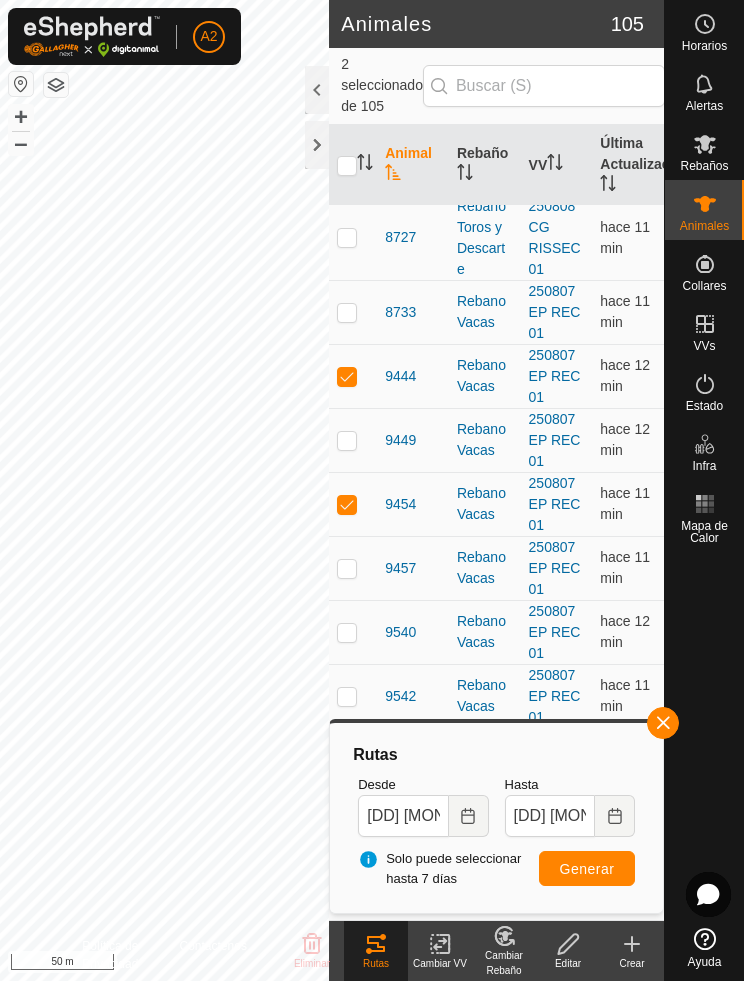 click on "Generar" at bounding box center (587, 869) 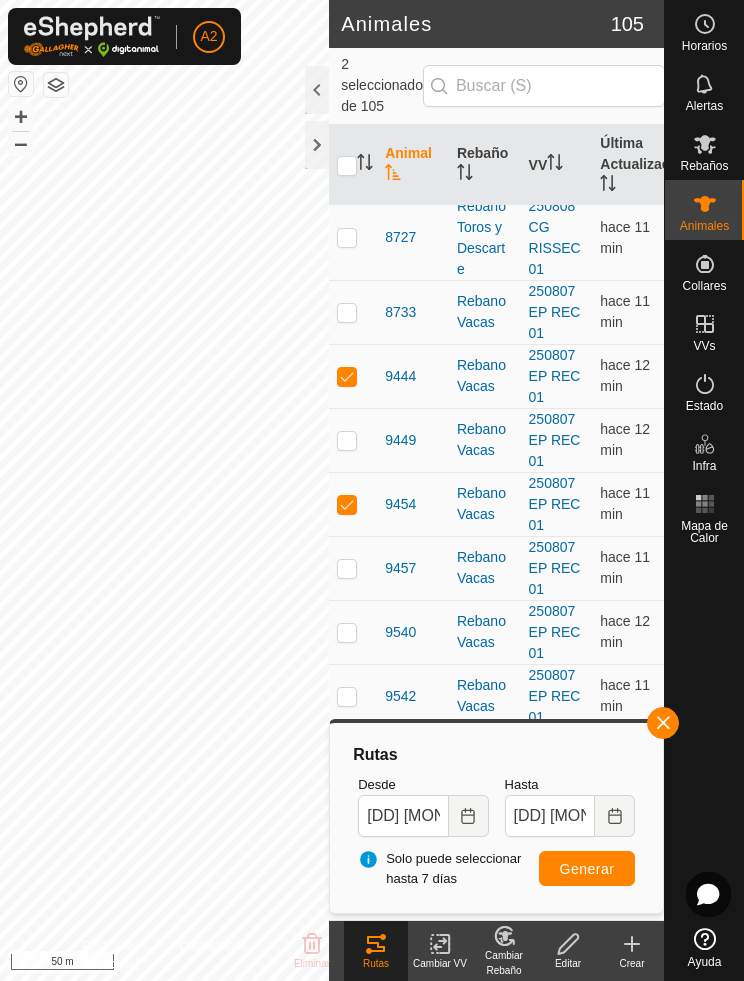 click at bounding box center [347, 376] 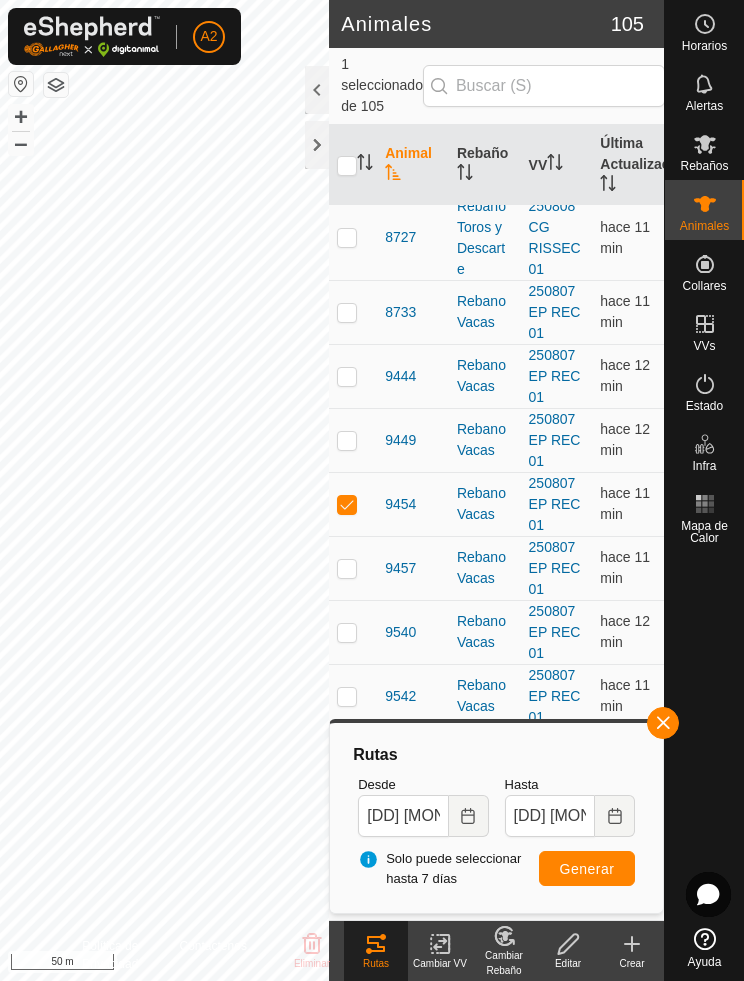 click at bounding box center (353, 312) 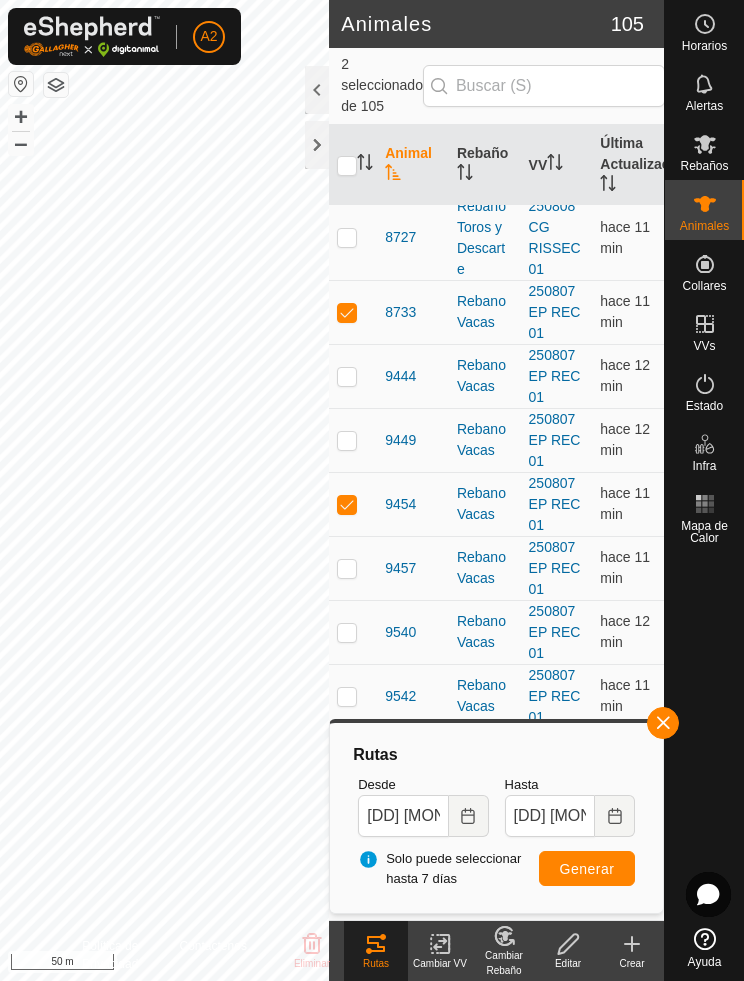 click on "Generar" at bounding box center (587, 869) 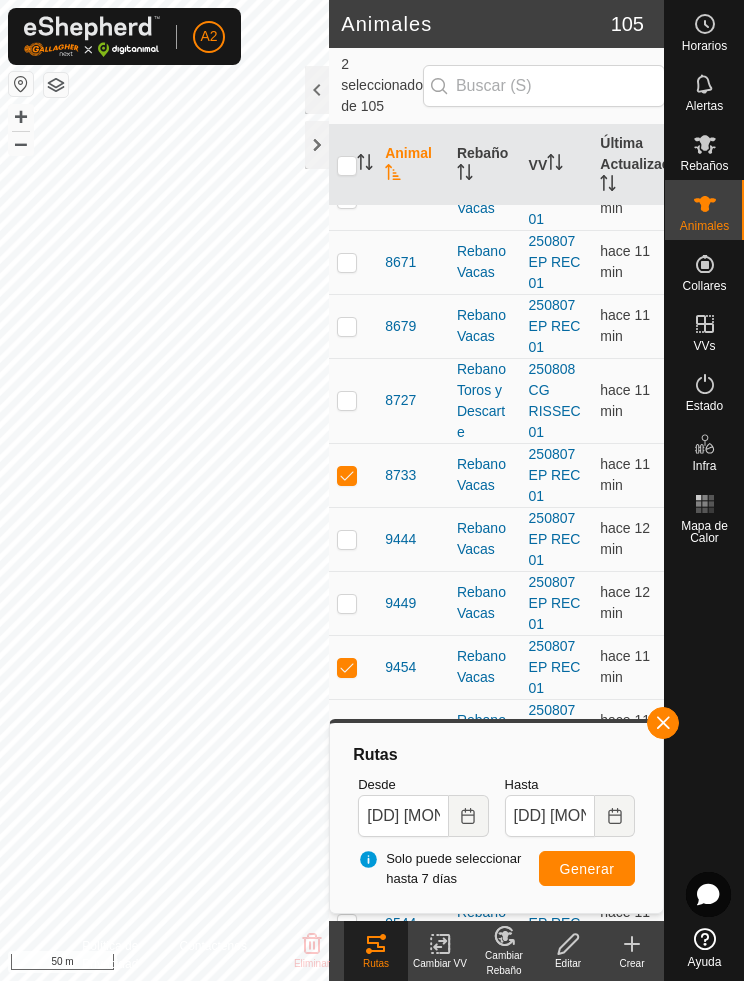 scroll, scrollTop: 5401, scrollLeft: 0, axis: vertical 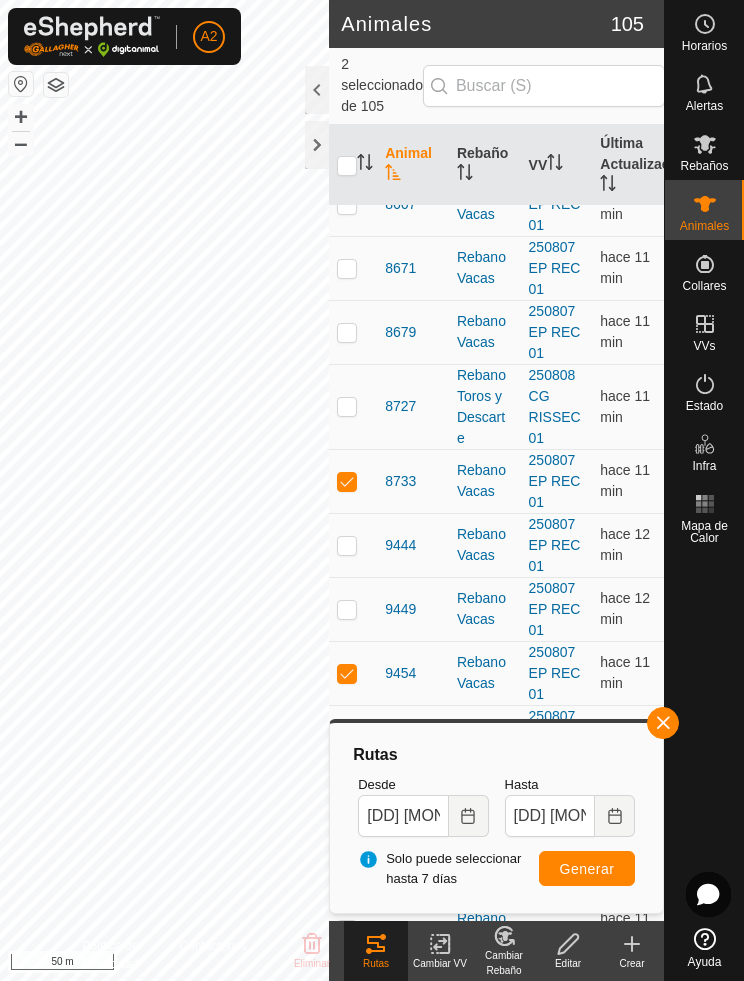 click at bounding box center [347, 406] 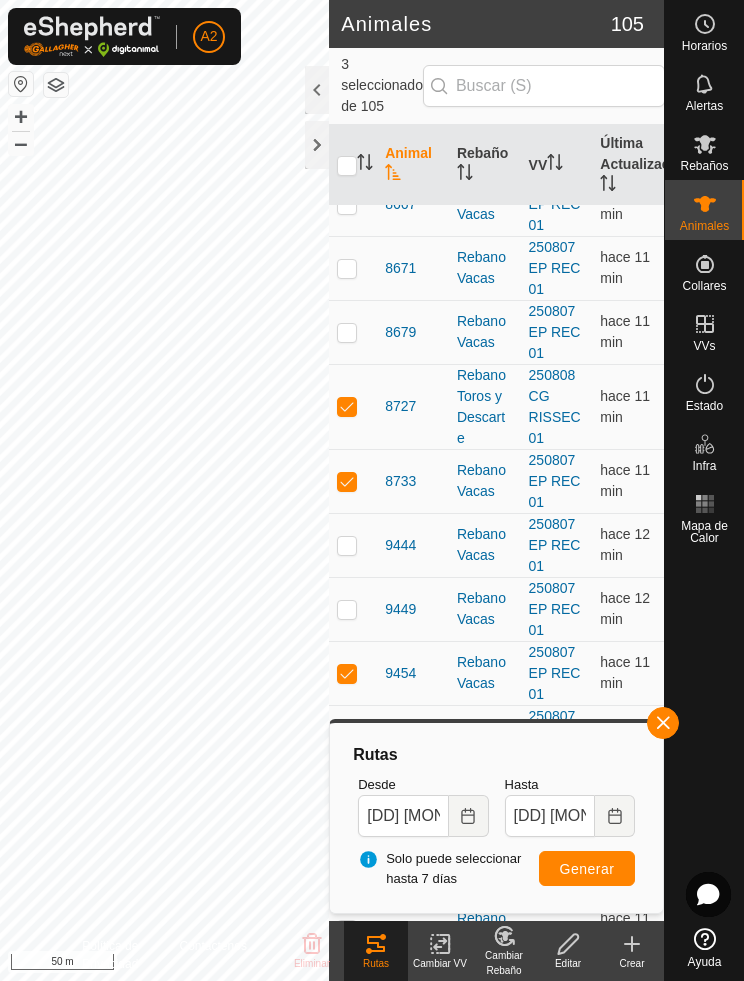 click on "Generar" at bounding box center [587, 869] 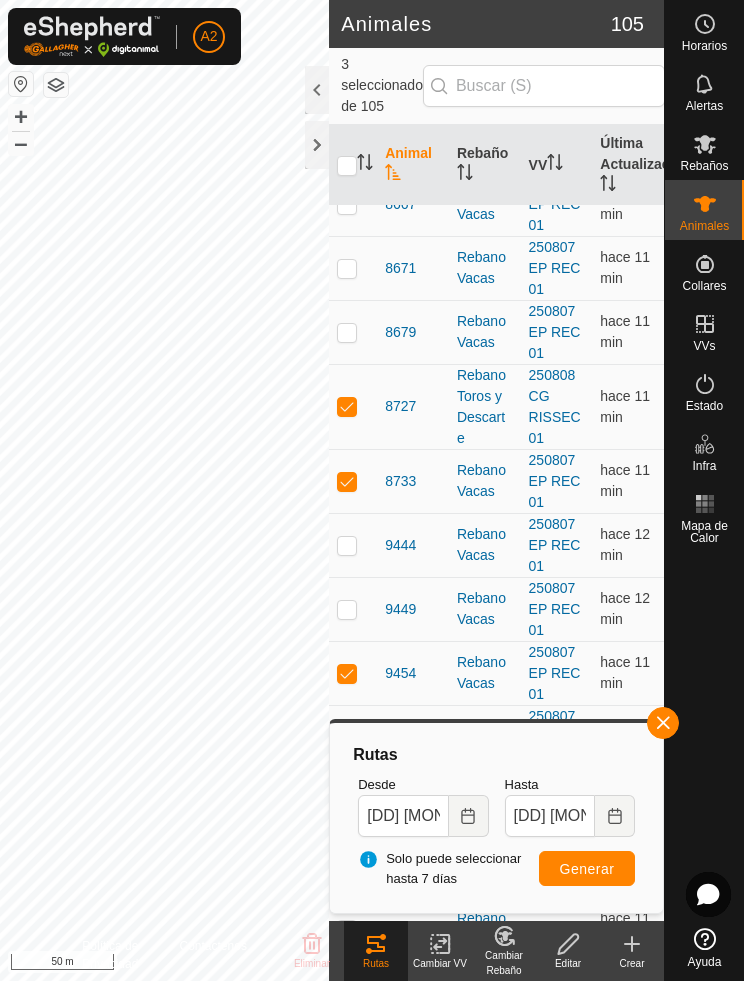 click at bounding box center [353, 406] 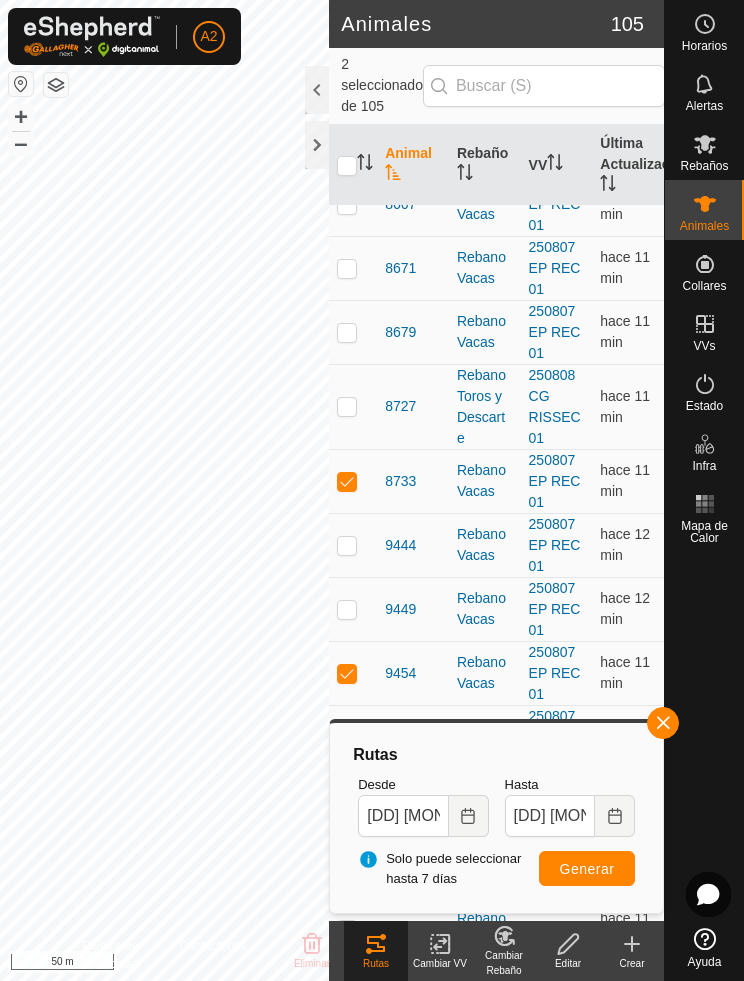click on "Generar" at bounding box center [587, 869] 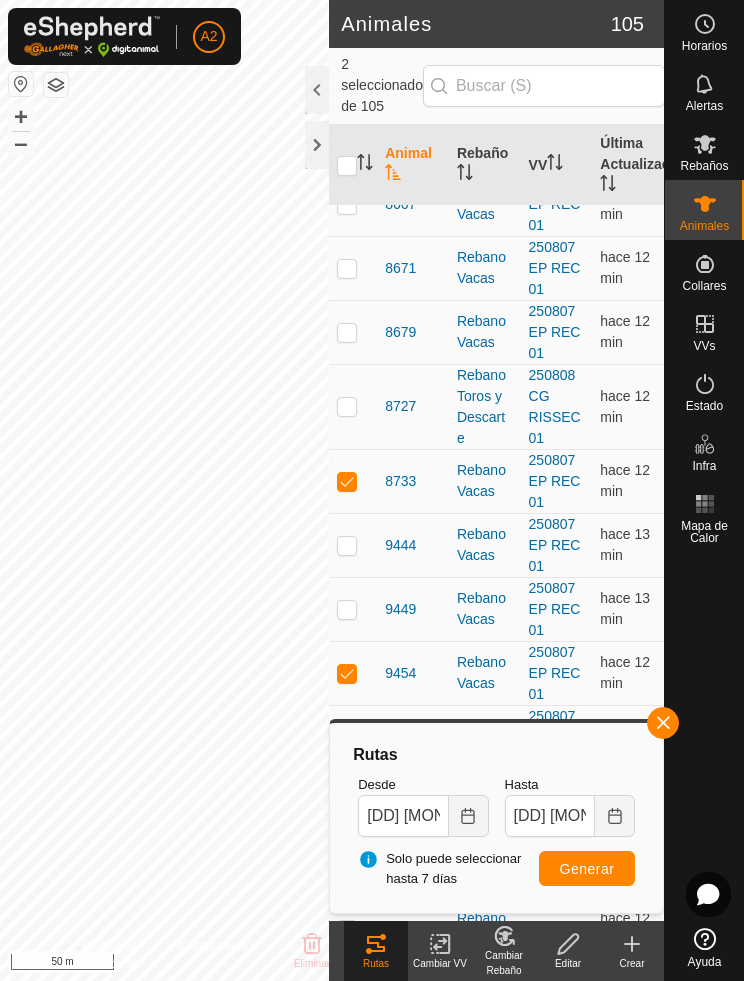 click at bounding box center (347, 406) 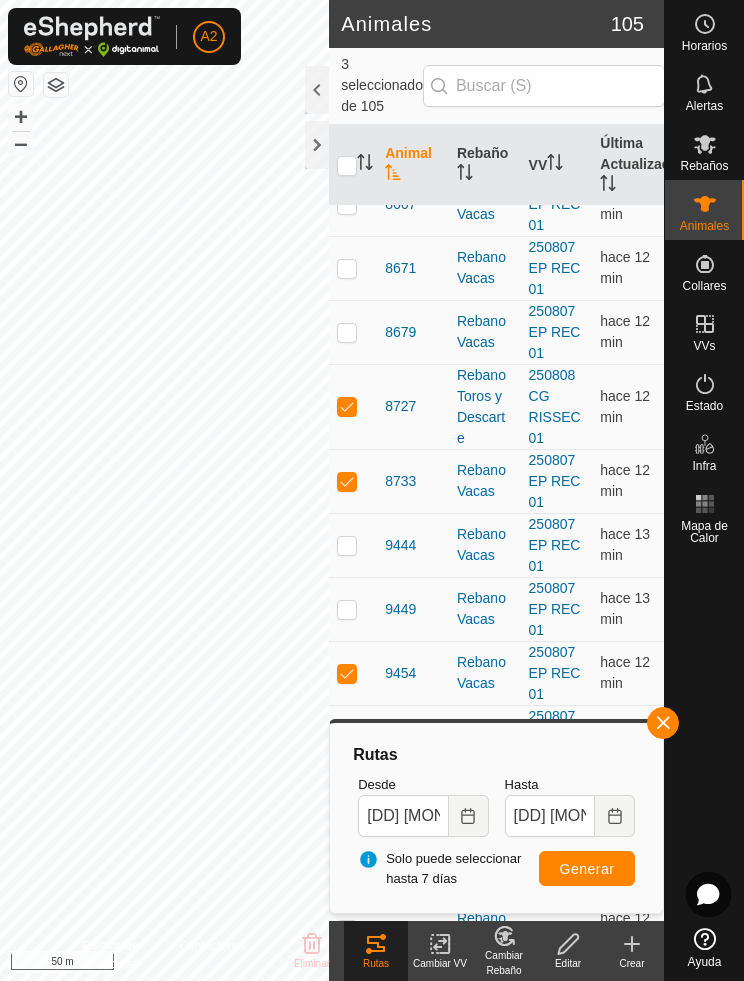 checkbox on "true" 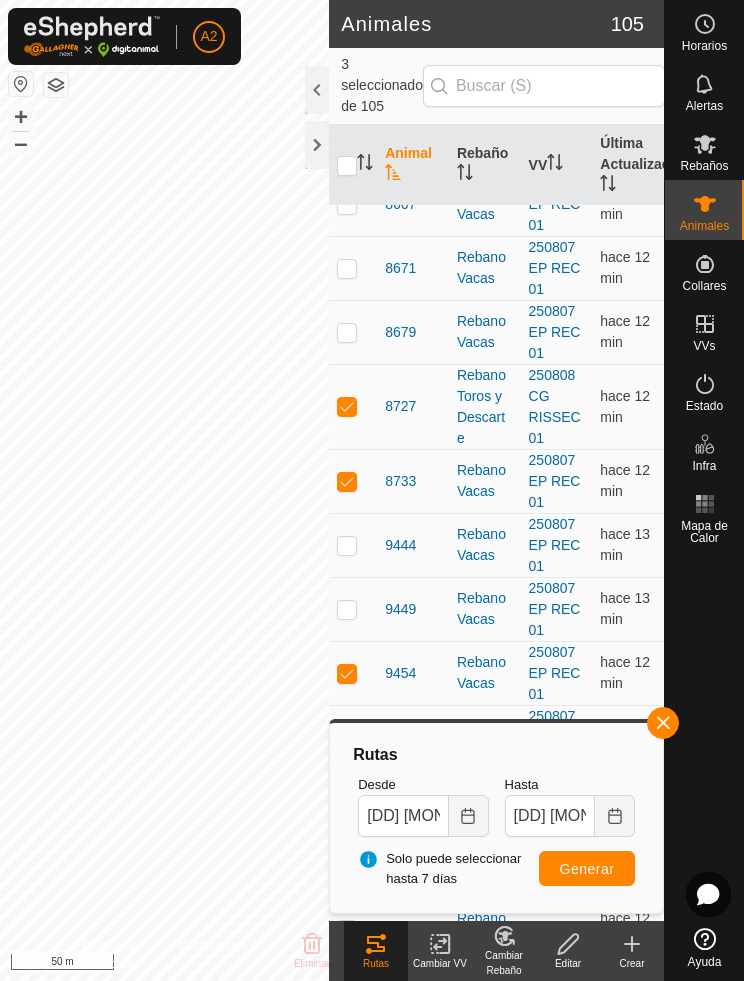 click at bounding box center [347, 332] 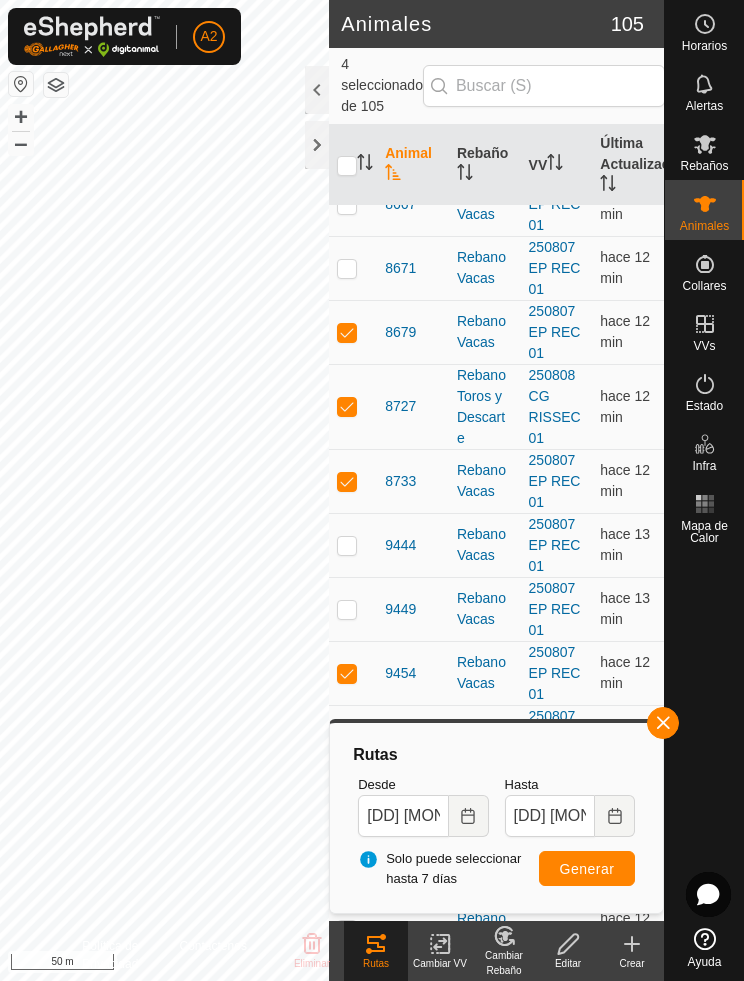 click on "Generar" at bounding box center (587, 869) 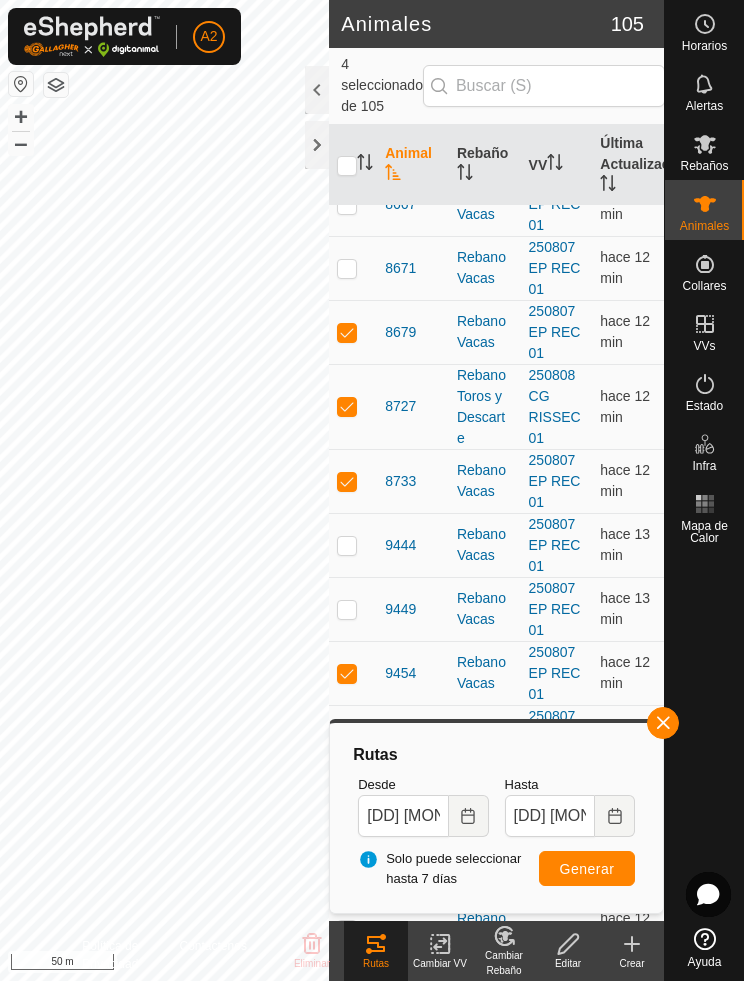 click at bounding box center [347, 268] 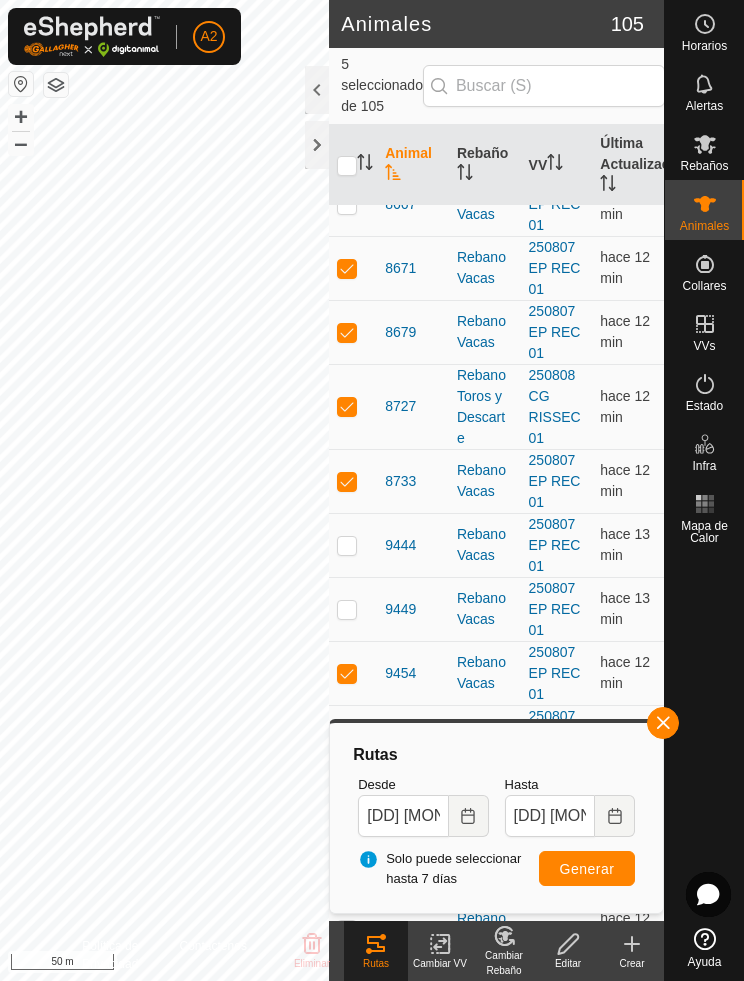 click on "Generar" at bounding box center [587, 869] 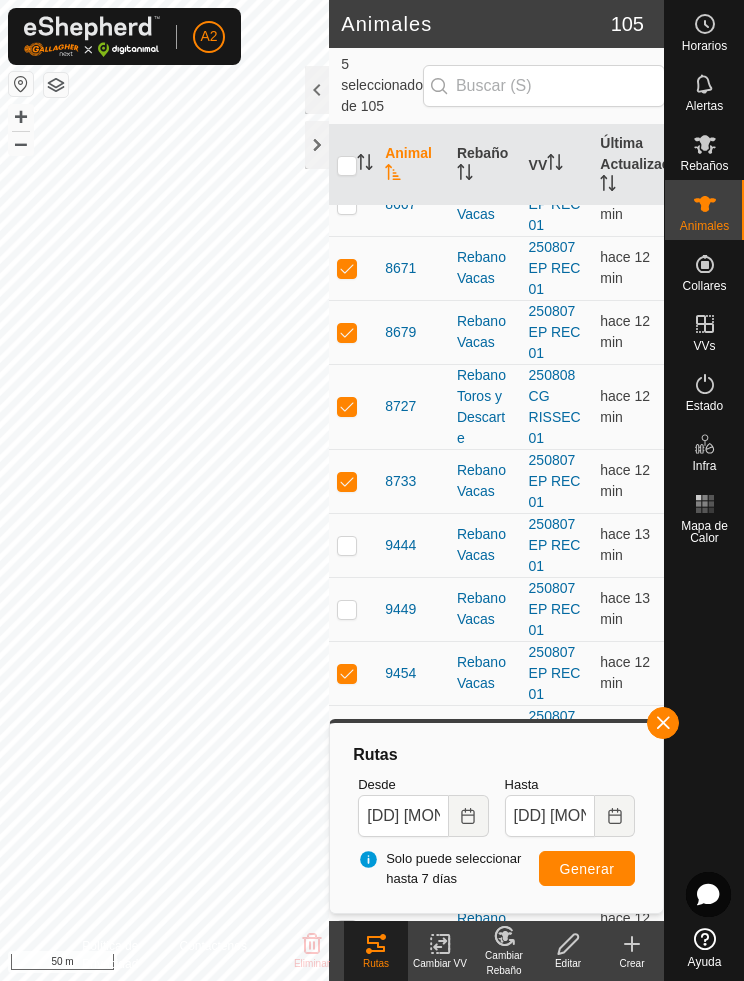 click at bounding box center [347, 268] 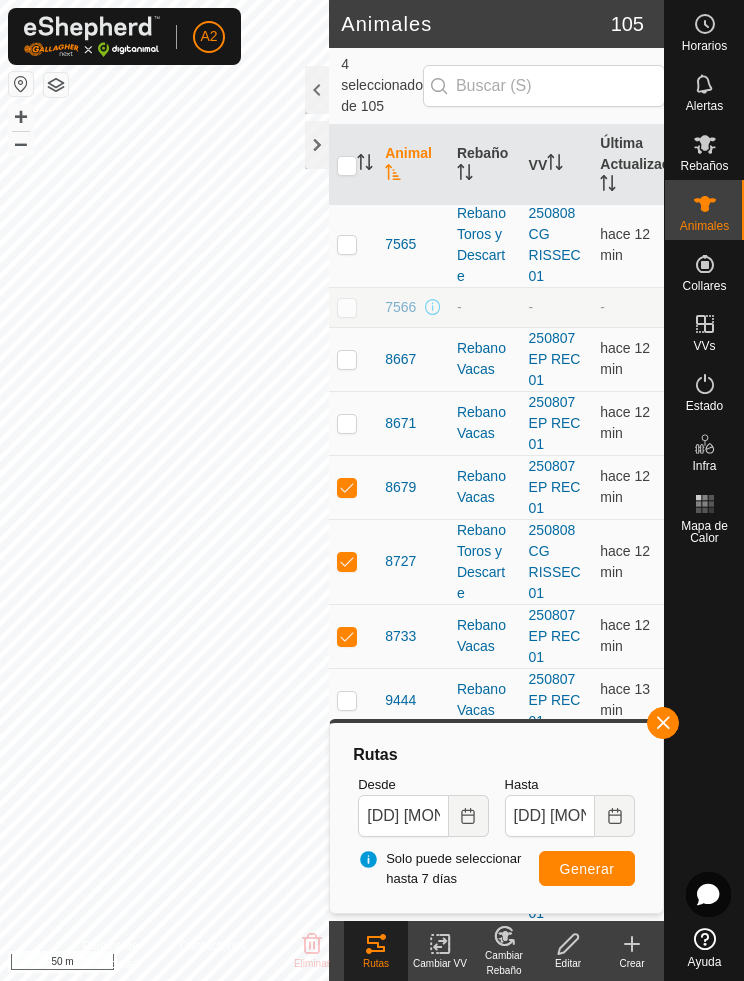 scroll, scrollTop: 5242, scrollLeft: 0, axis: vertical 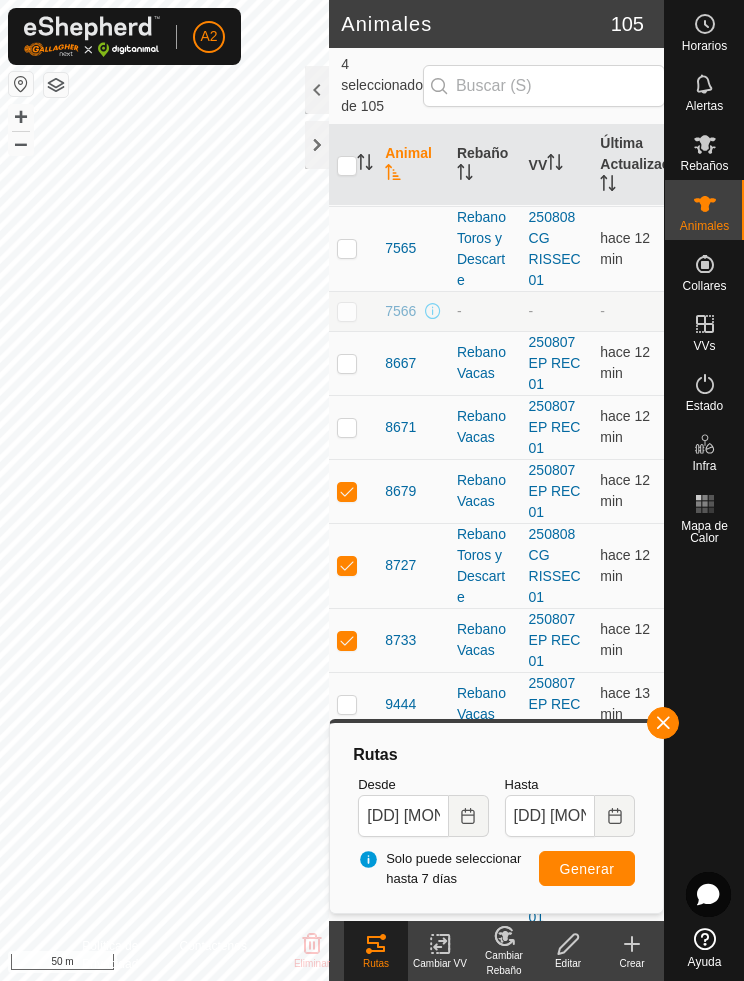 click at bounding box center (347, 363) 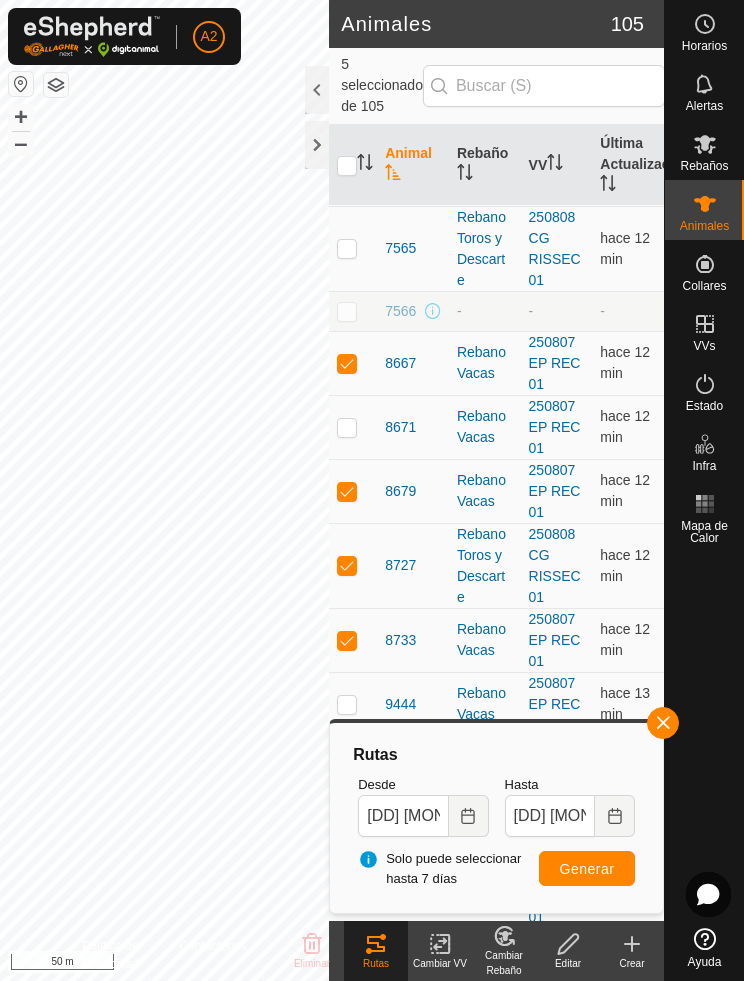 click on "Generar" at bounding box center (587, 868) 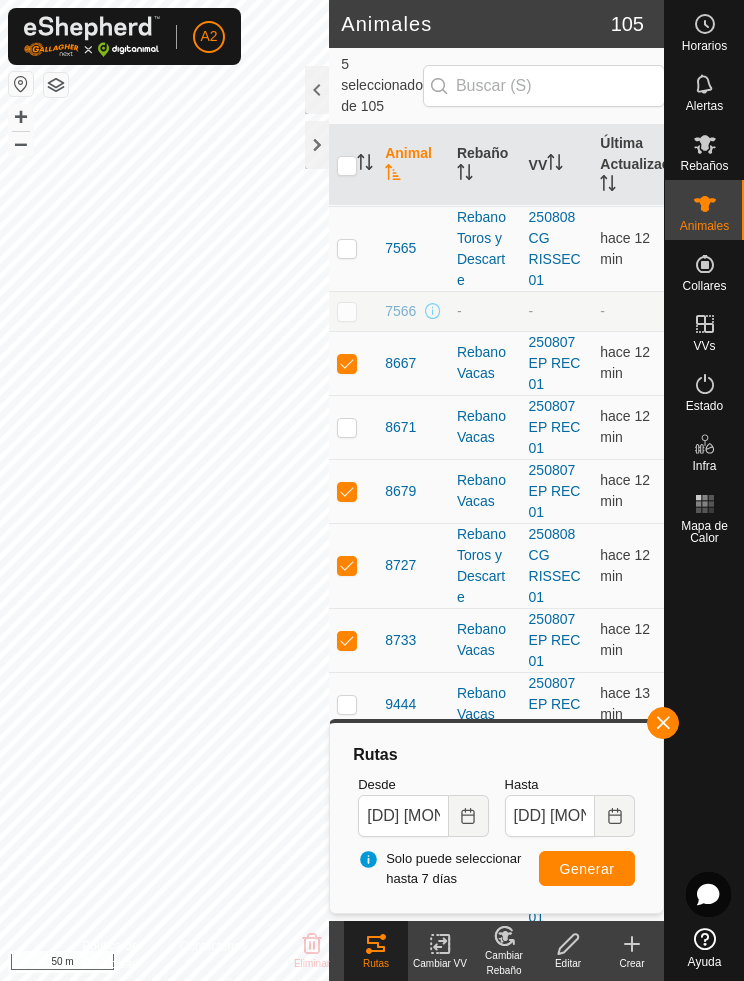 click at bounding box center [353, 363] 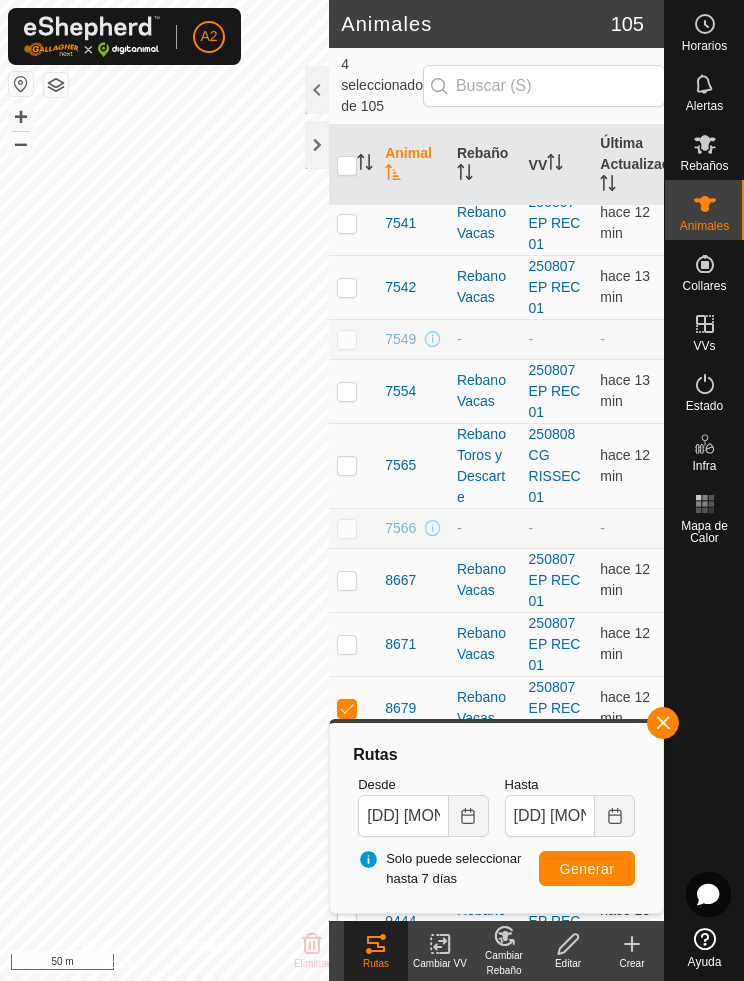 scroll, scrollTop: 5017, scrollLeft: 0, axis: vertical 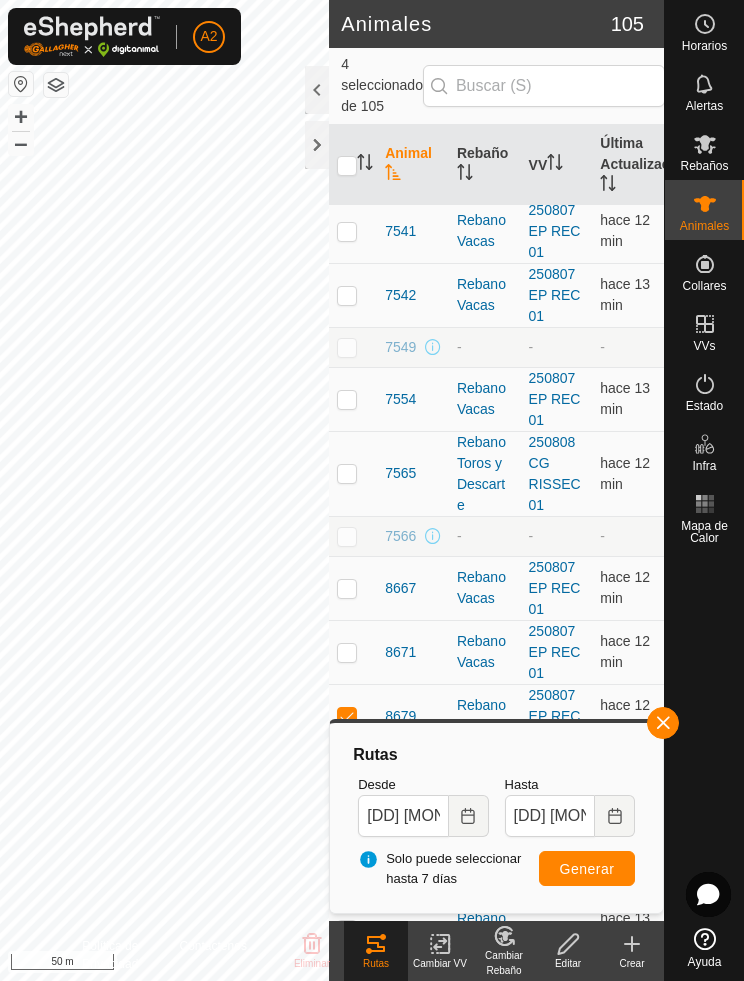click at bounding box center [353, 399] 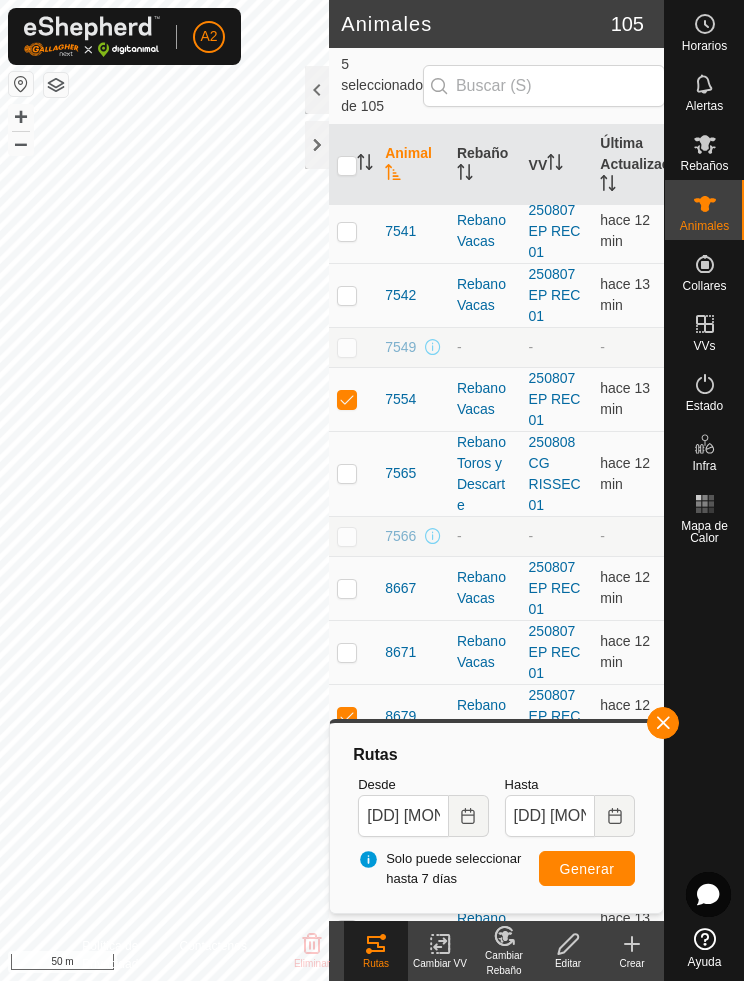 click on "Generar" at bounding box center [587, 869] 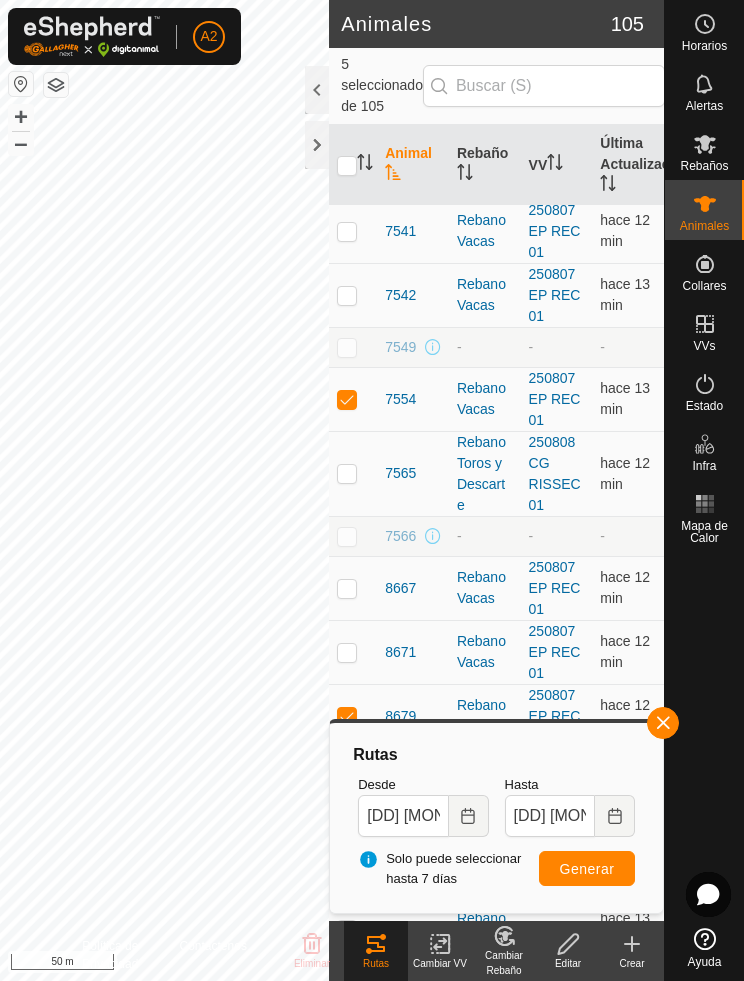 click at bounding box center [353, 399] 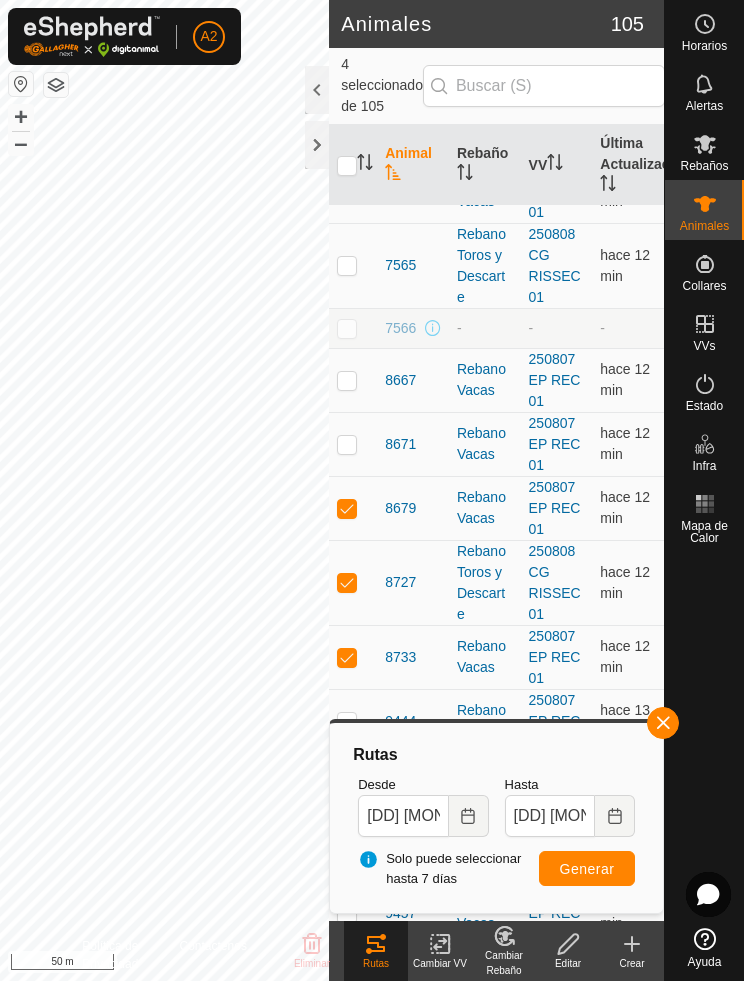 scroll, scrollTop: 5223, scrollLeft: 0, axis: vertical 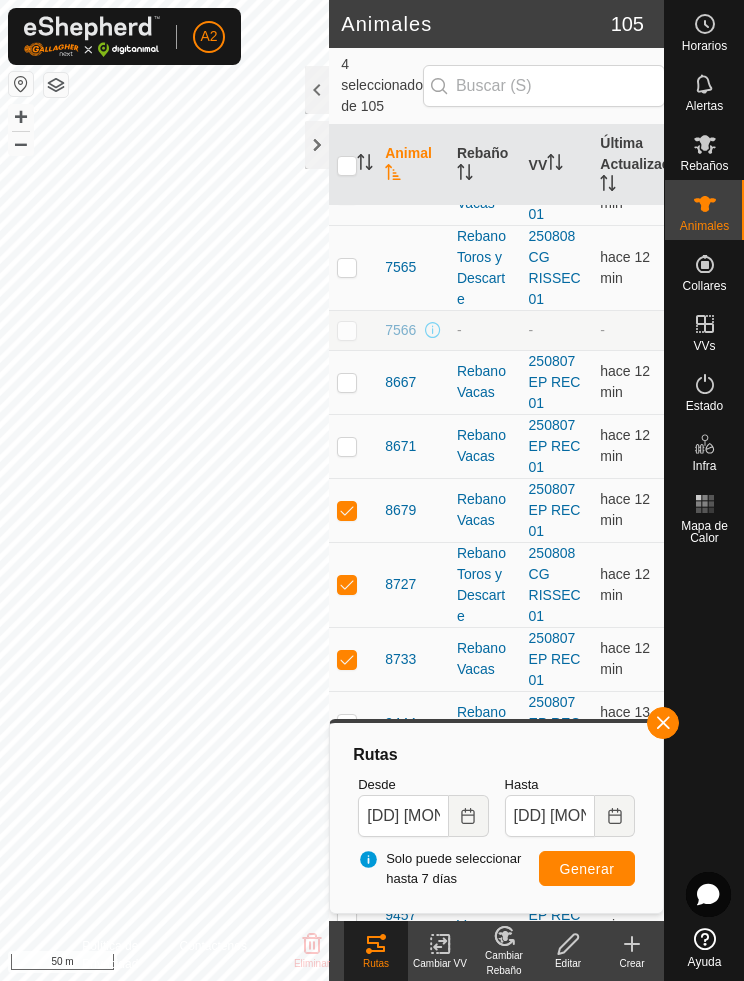 click at bounding box center [347, 510] 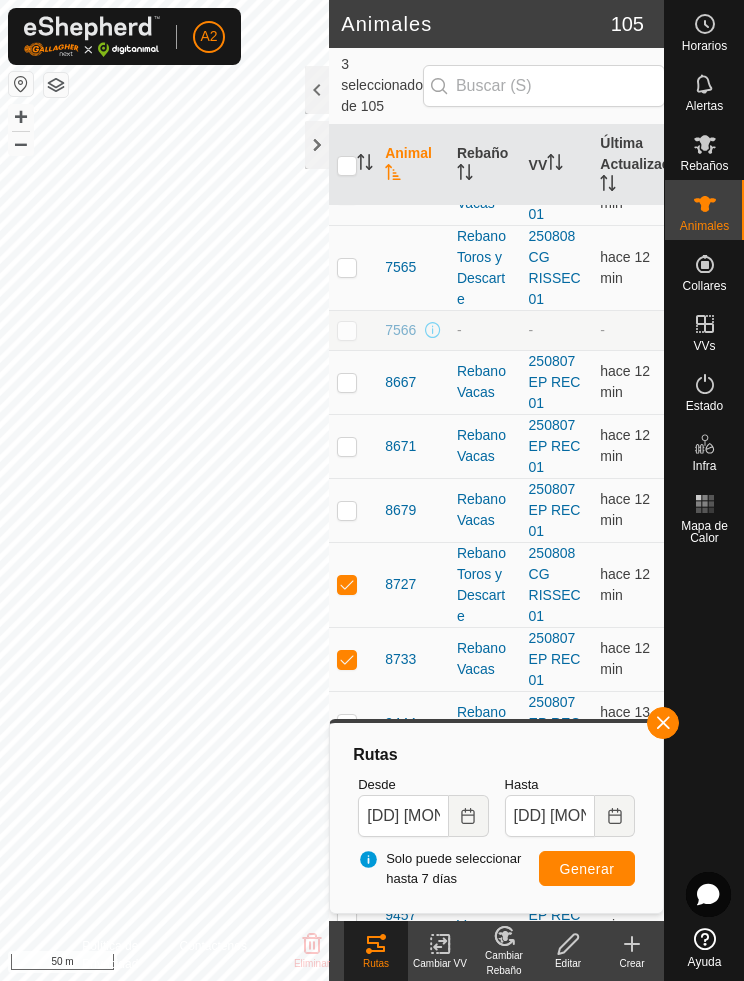 click on "Generar" at bounding box center (587, 868) 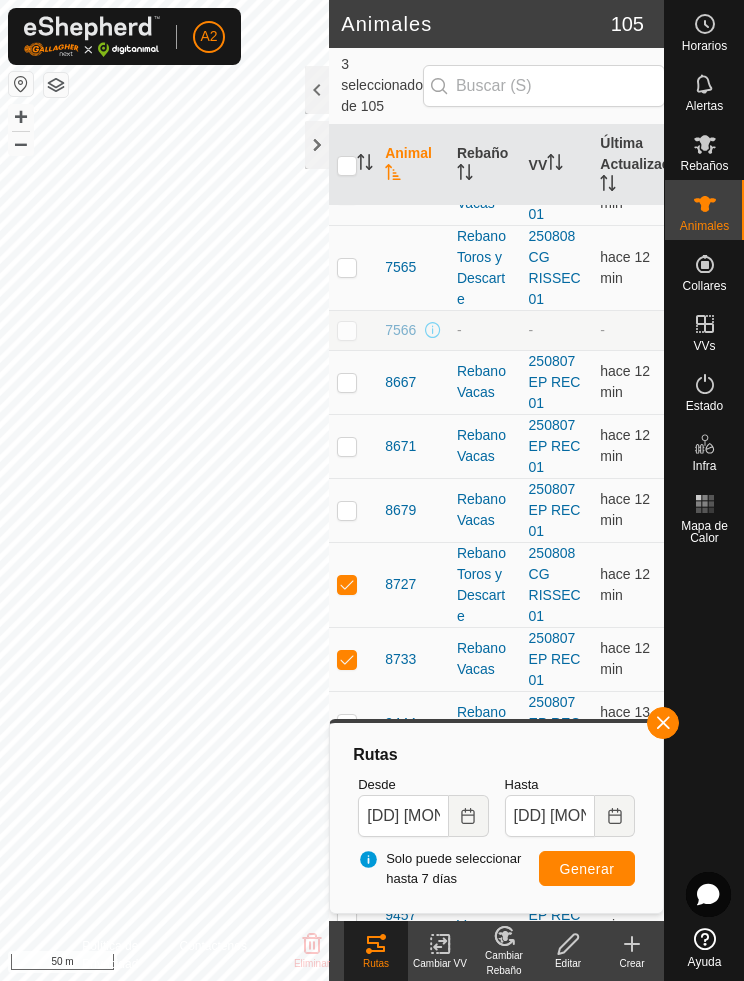 click at bounding box center (347, 510) 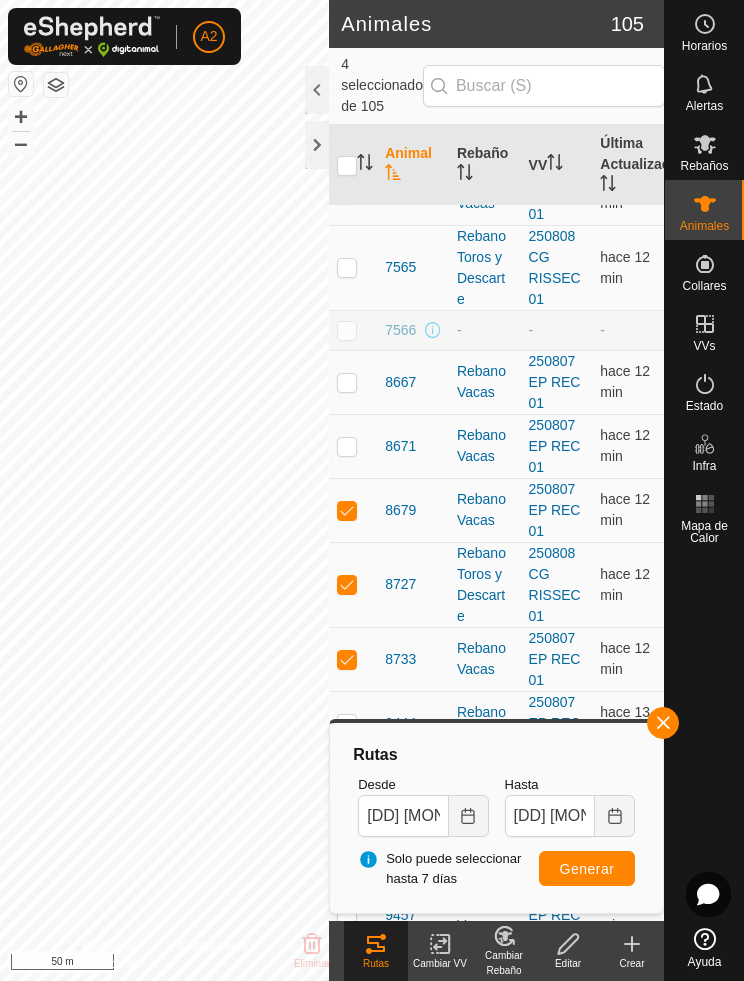 click on "Generar" at bounding box center [587, 869] 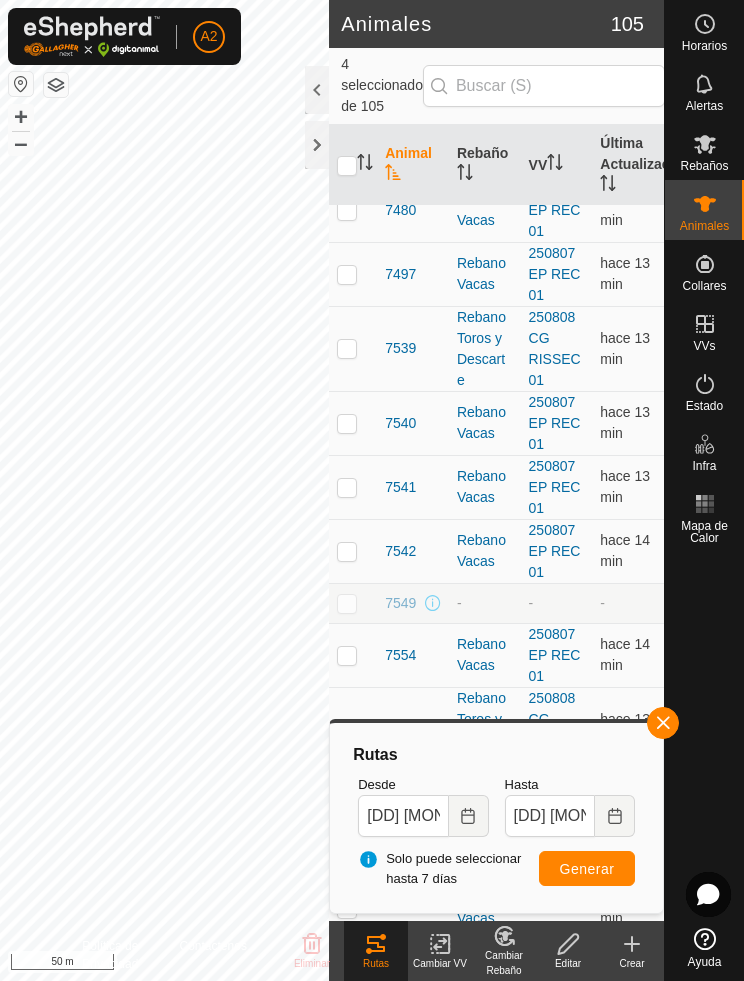 scroll, scrollTop: 4756, scrollLeft: 0, axis: vertical 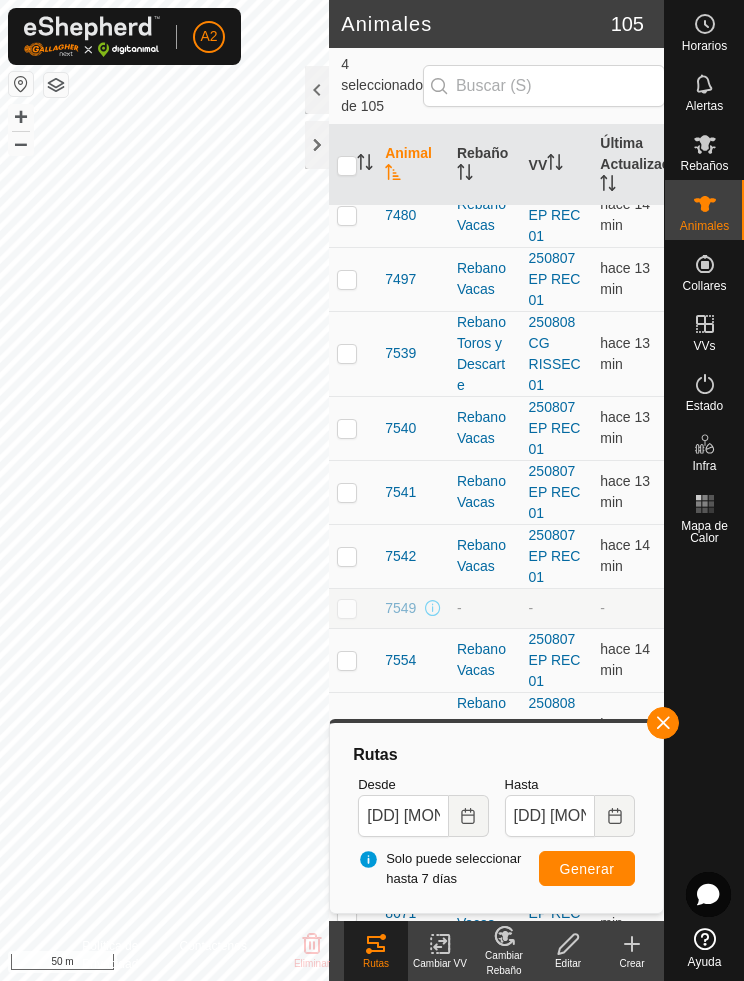 click at bounding box center [347, 353] 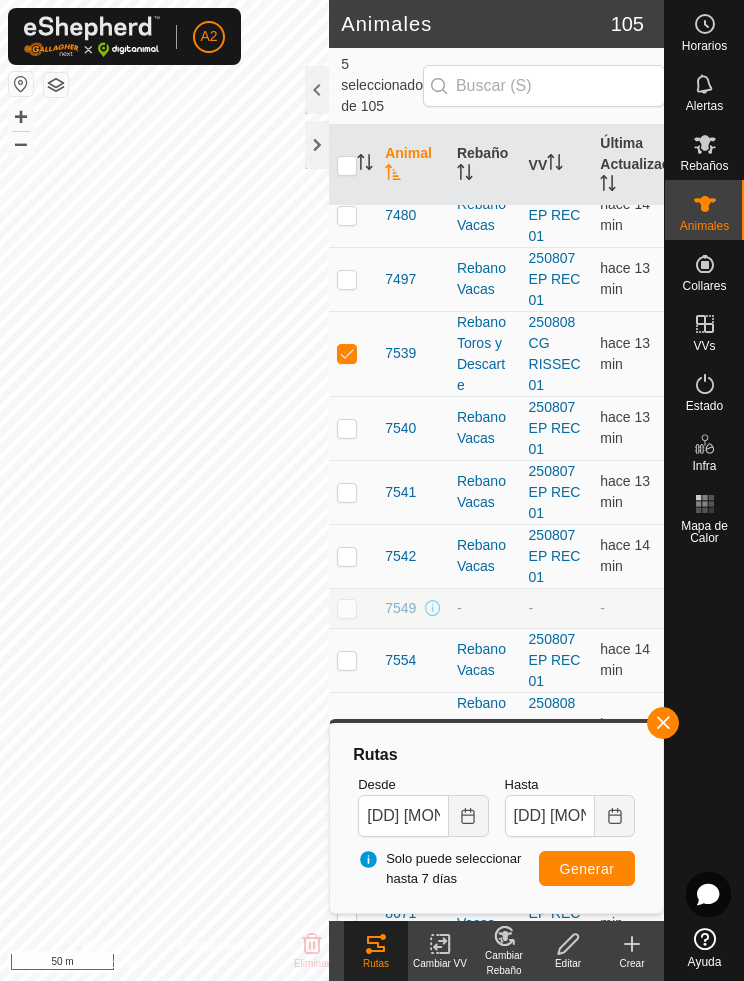 click on "Generar" at bounding box center (587, 869) 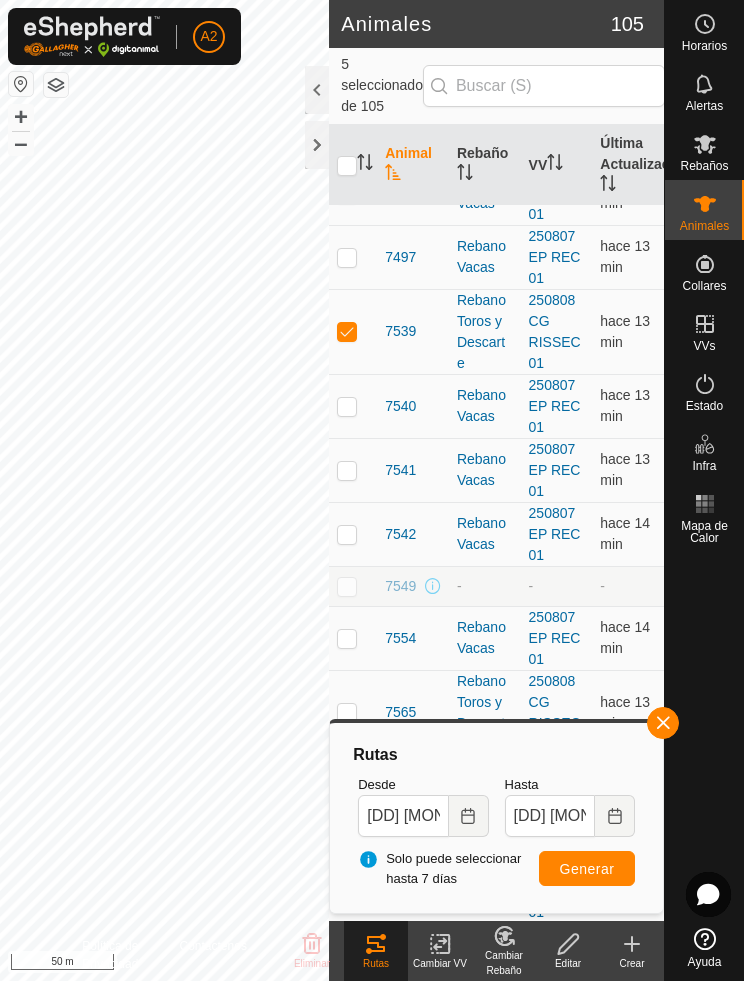 scroll, scrollTop: 4787, scrollLeft: 0, axis: vertical 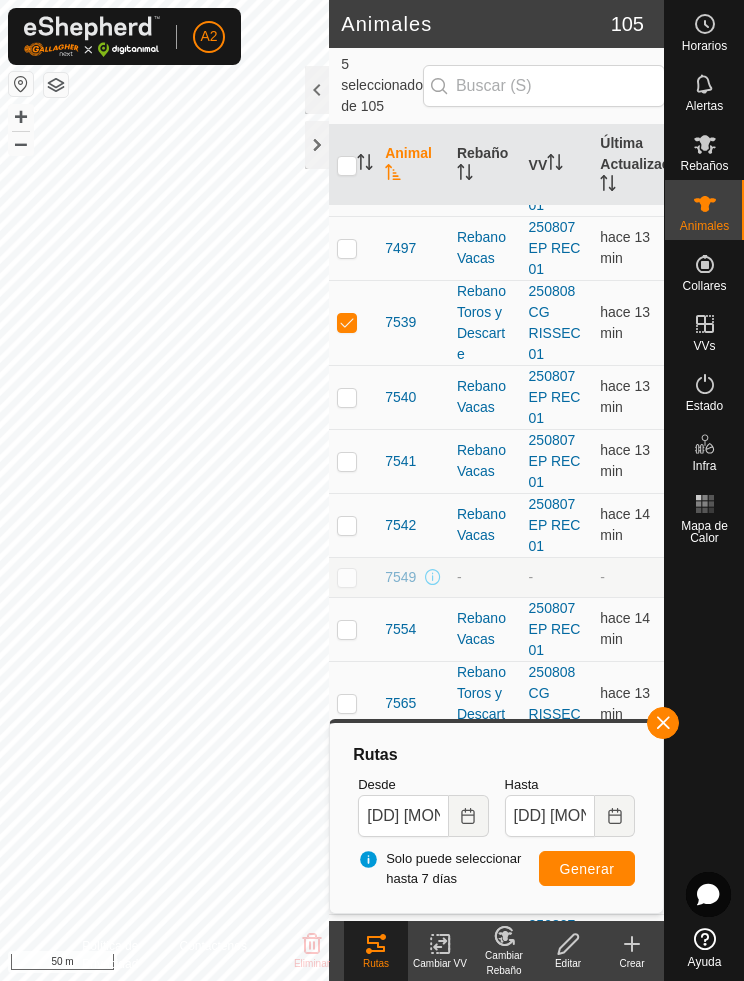click at bounding box center [347, 322] 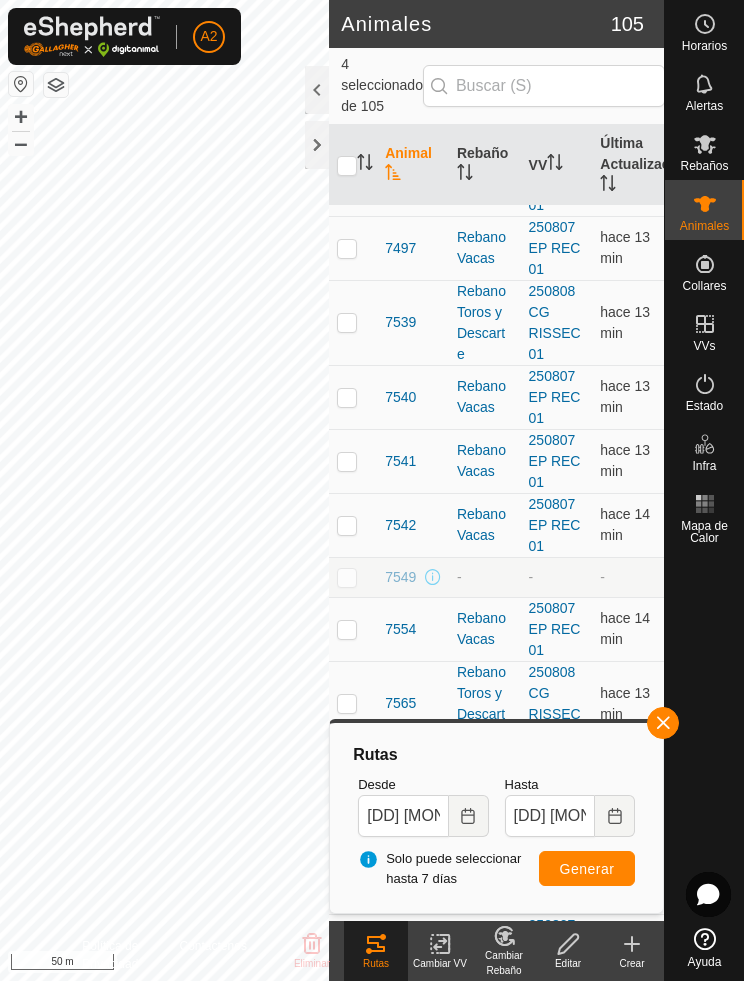 click 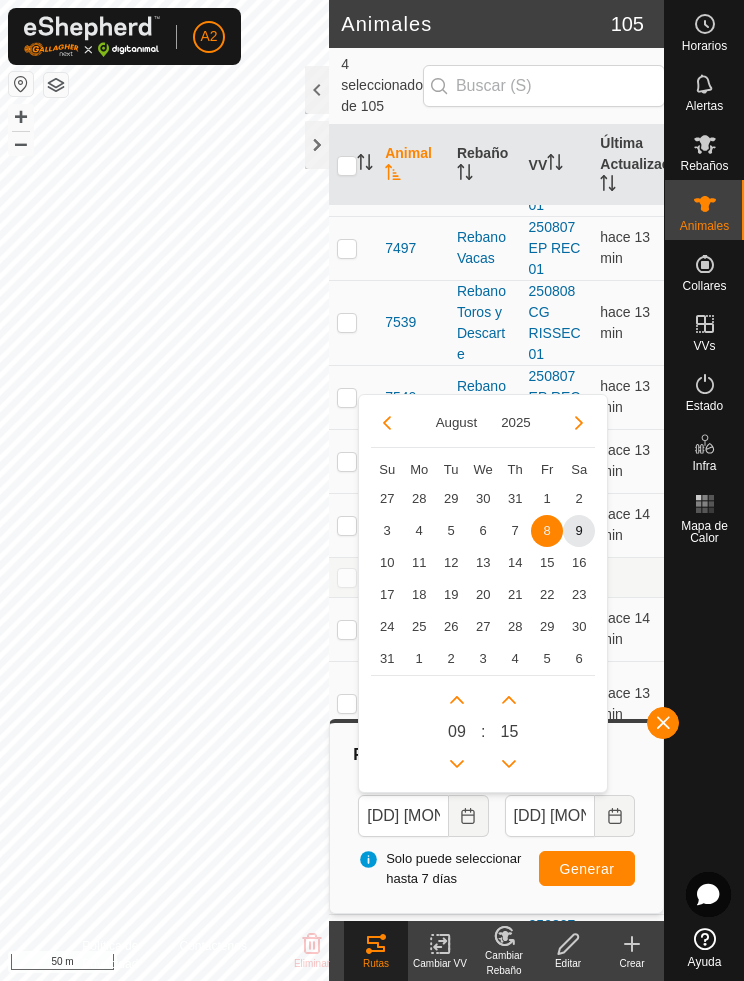 click on "6" at bounding box center (483, 531) 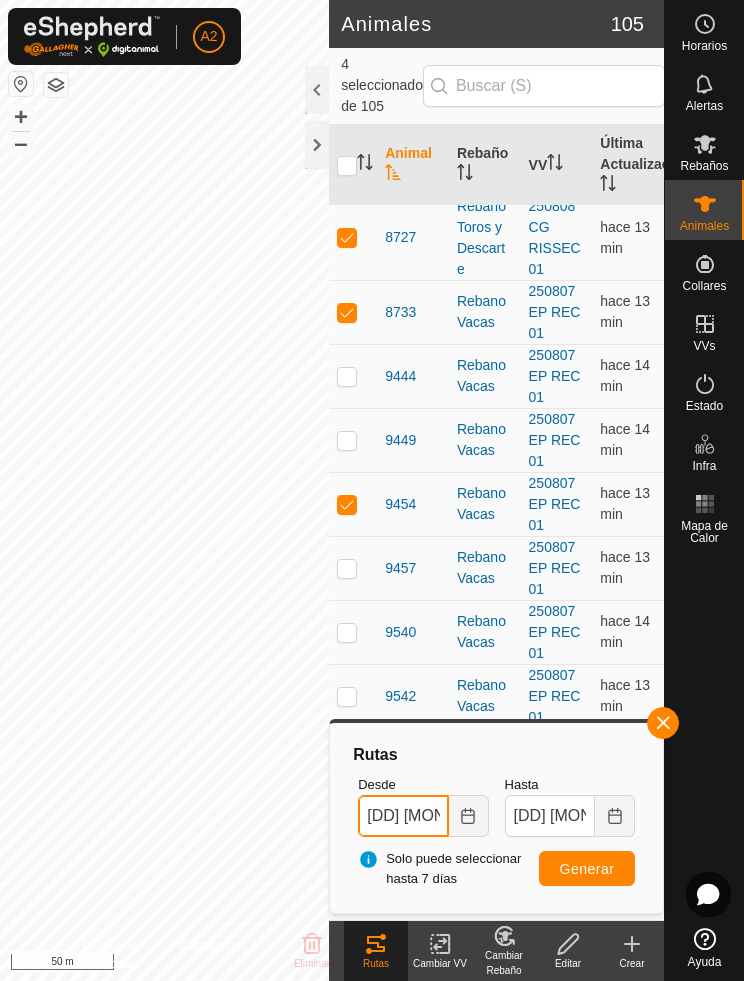 scroll, scrollTop: 5570, scrollLeft: 0, axis: vertical 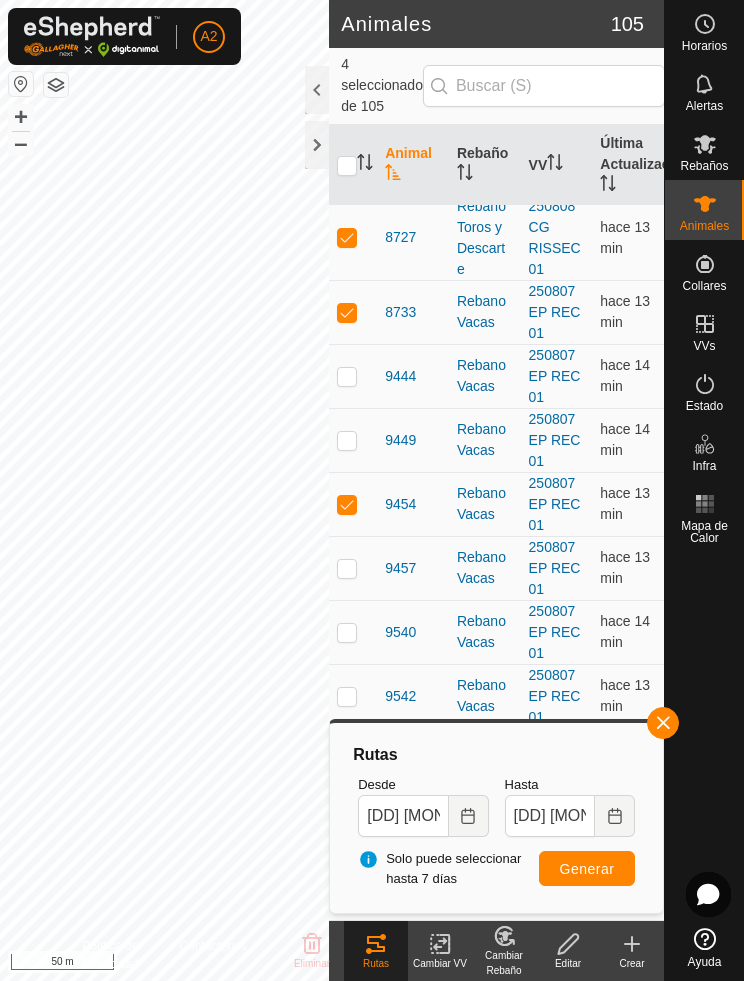 click on "Generar" at bounding box center (587, 869) 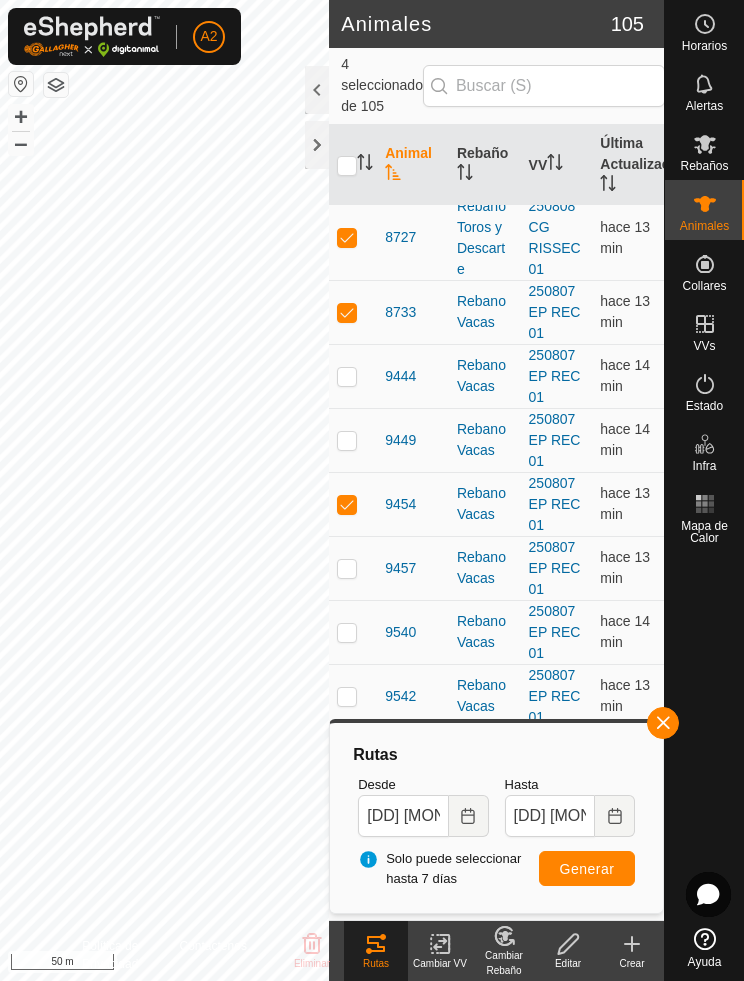 click at bounding box center (353, 504) 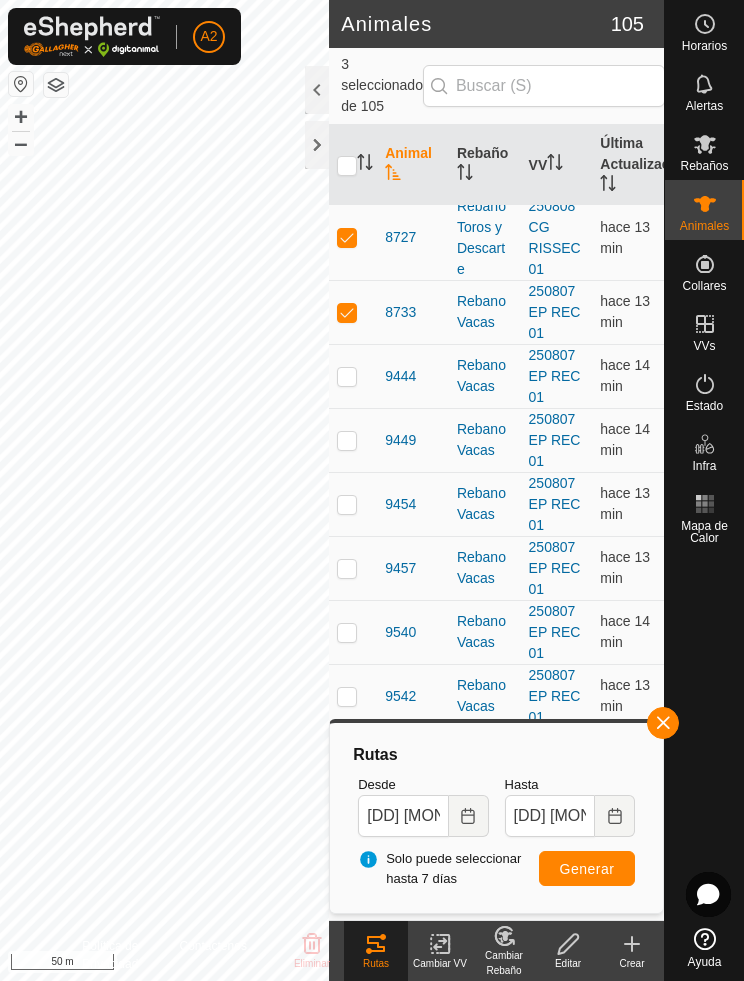 click on "Generar" at bounding box center (587, 868) 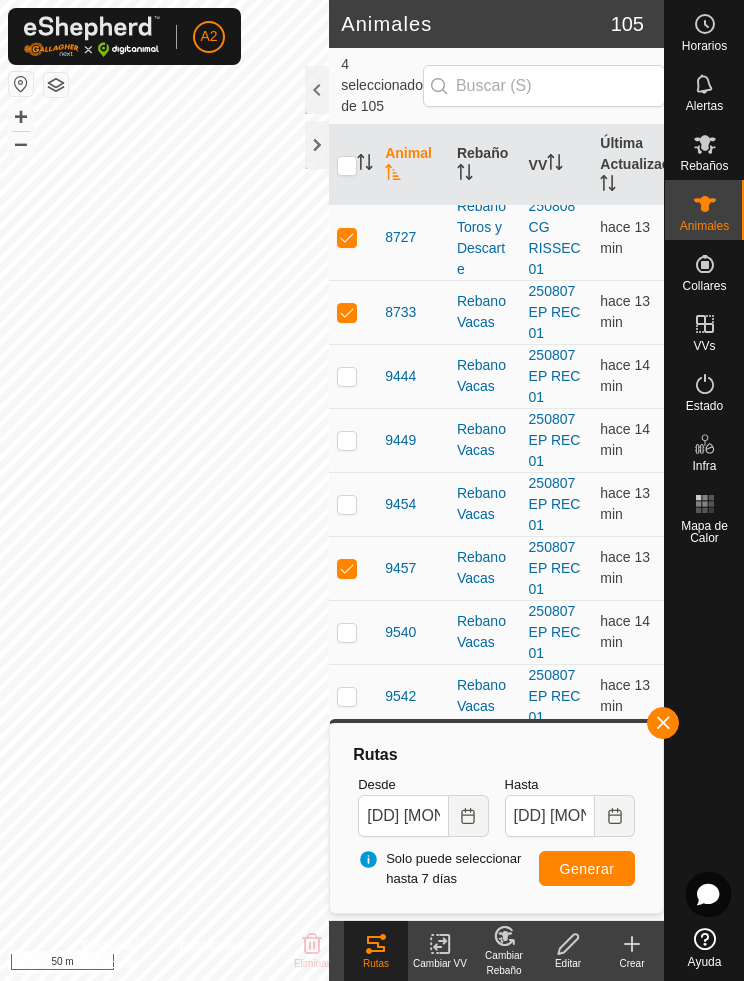 checkbox on "true" 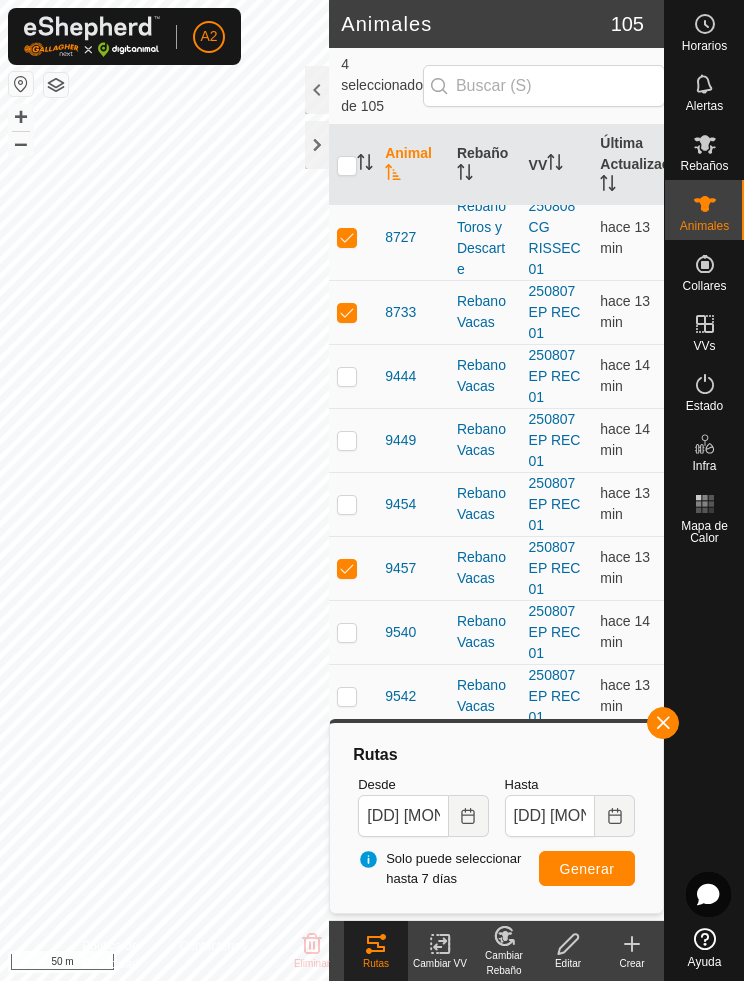 click on "Generar" at bounding box center [587, 869] 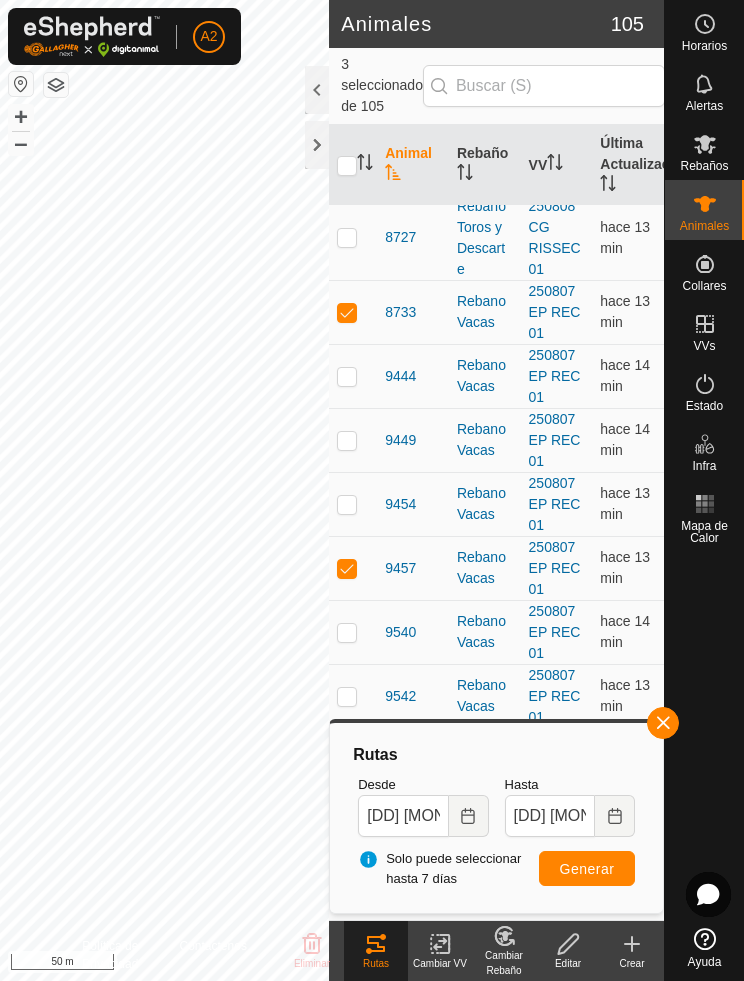 click at bounding box center [347, 312] 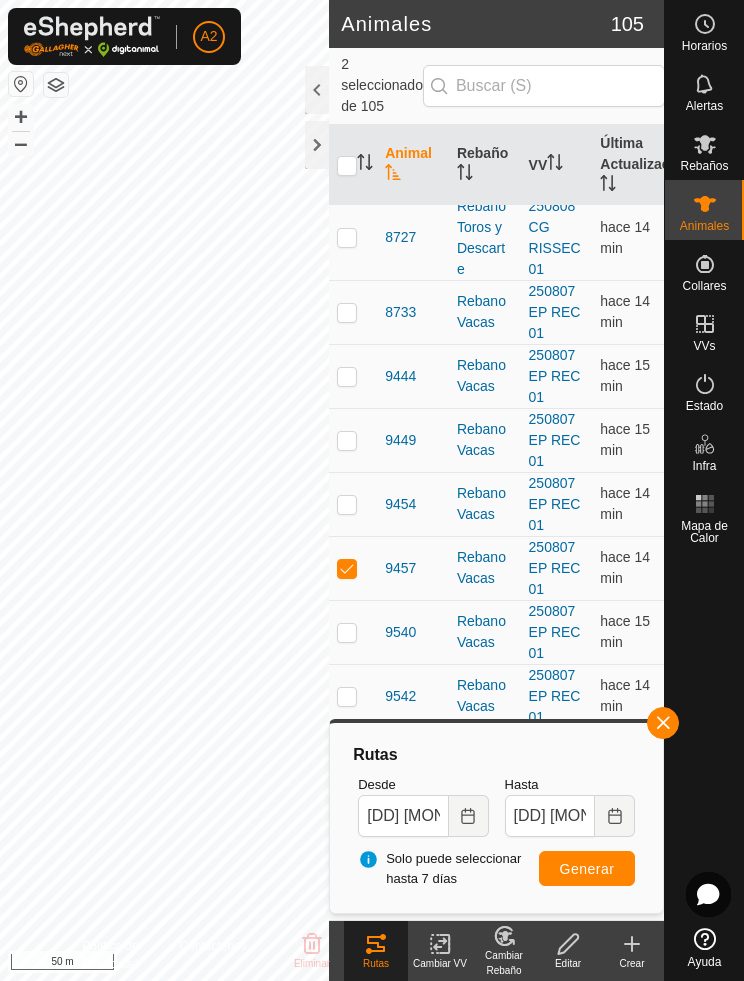 click on "Generar" at bounding box center [587, 868] 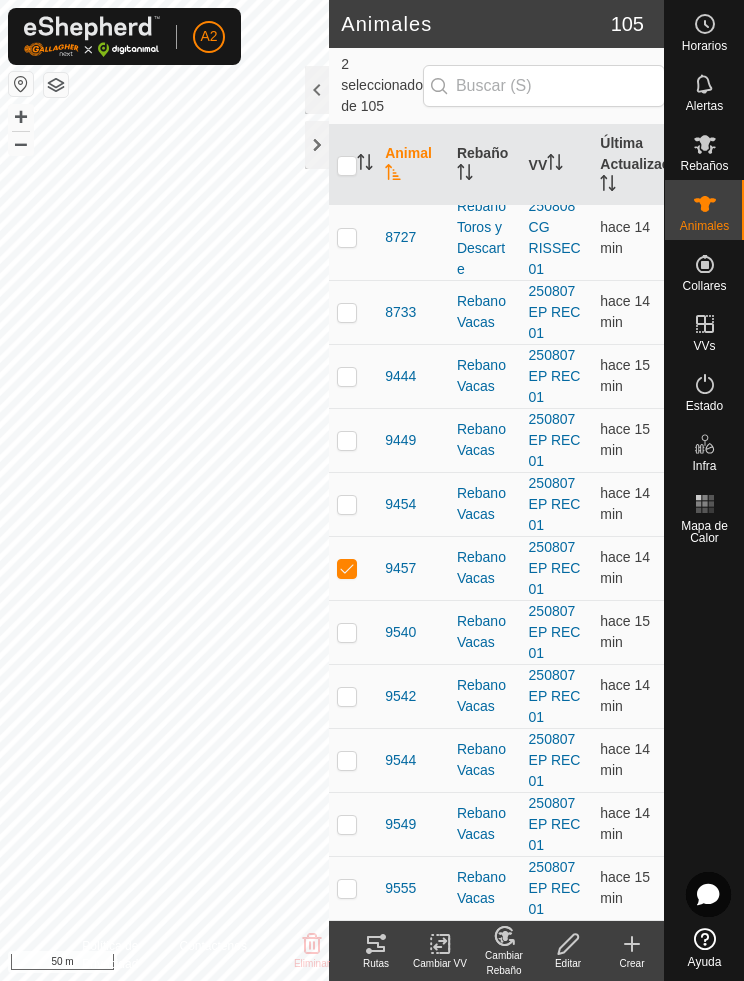 click at bounding box center [353, 568] 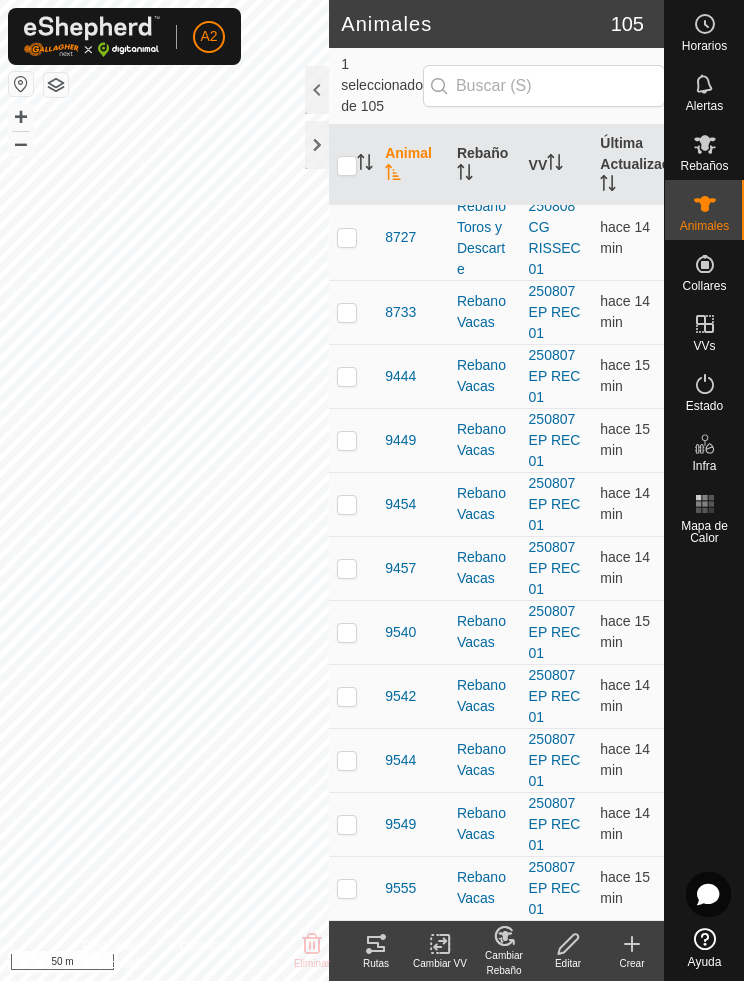click 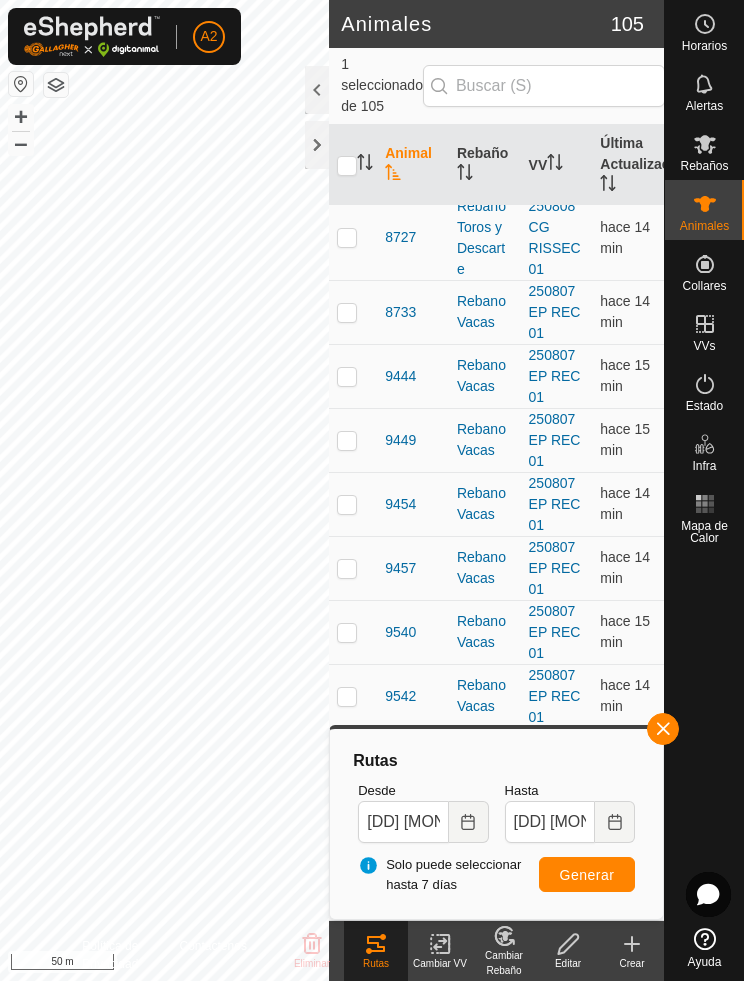 click at bounding box center (353, 504) 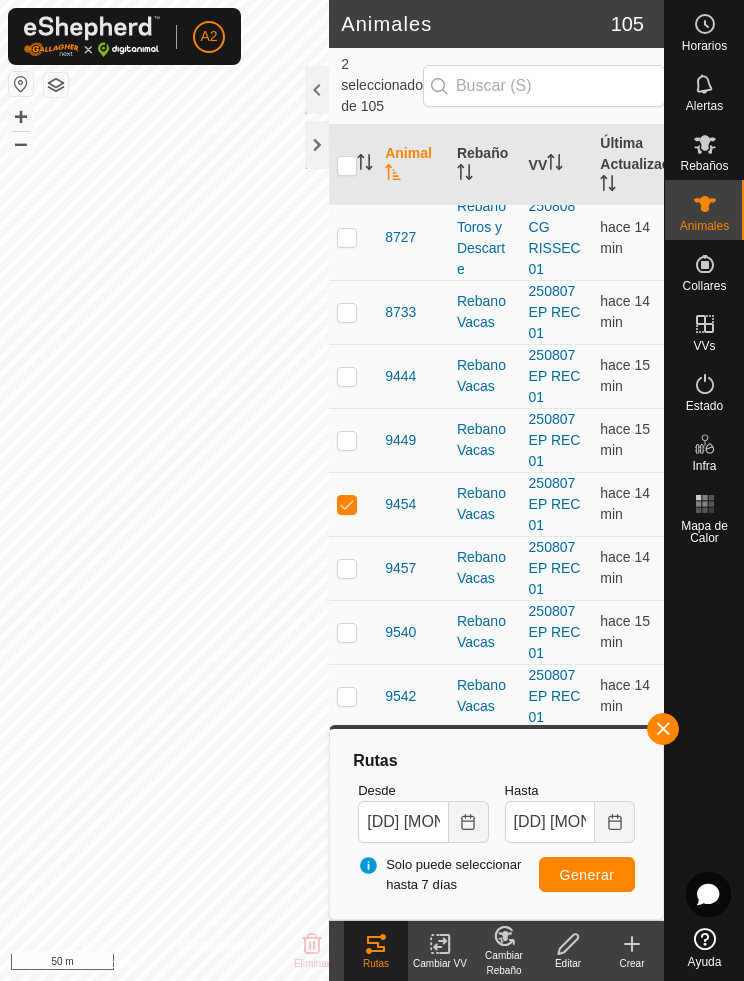 scroll, scrollTop: 5270, scrollLeft: 0, axis: vertical 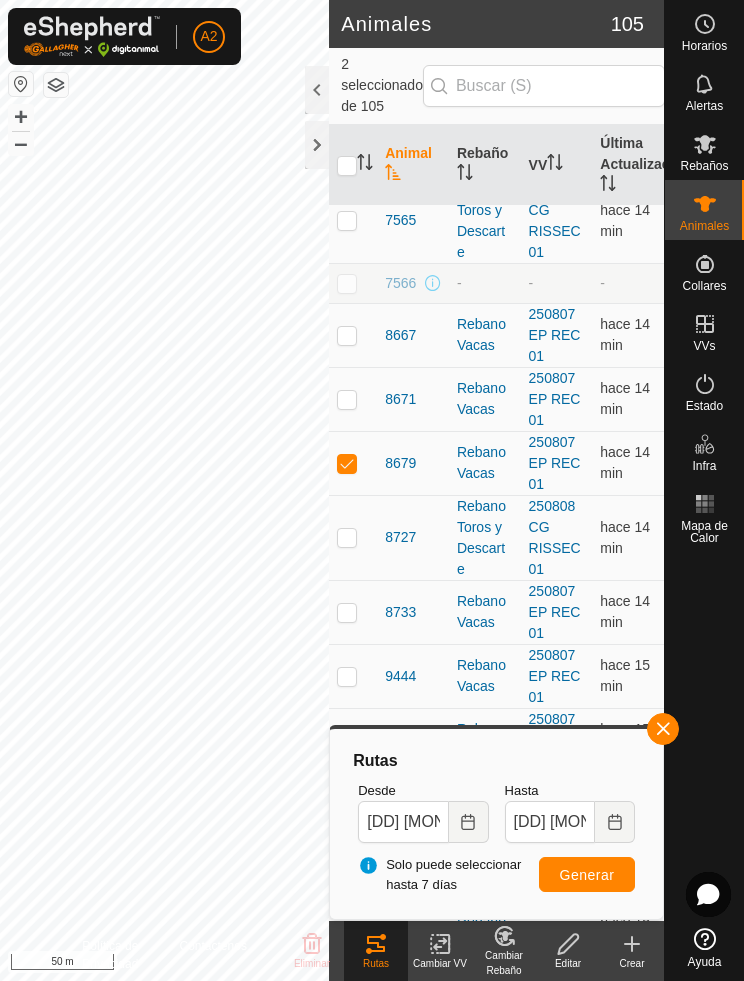 click at bounding box center (347, 463) 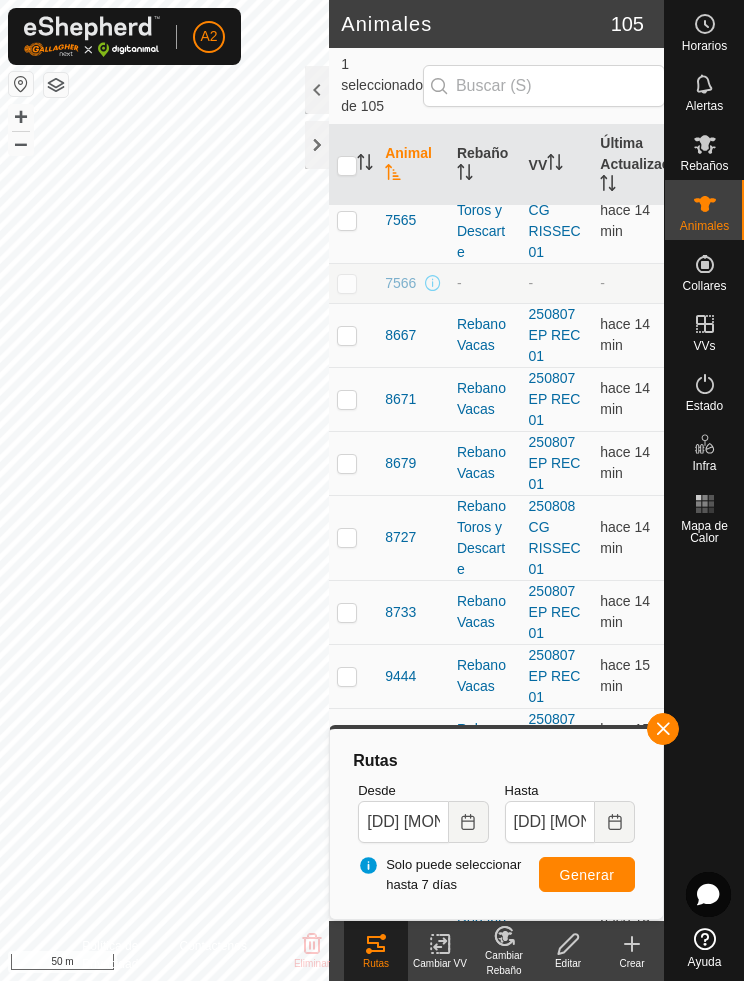 click on "Generar" at bounding box center (587, 875) 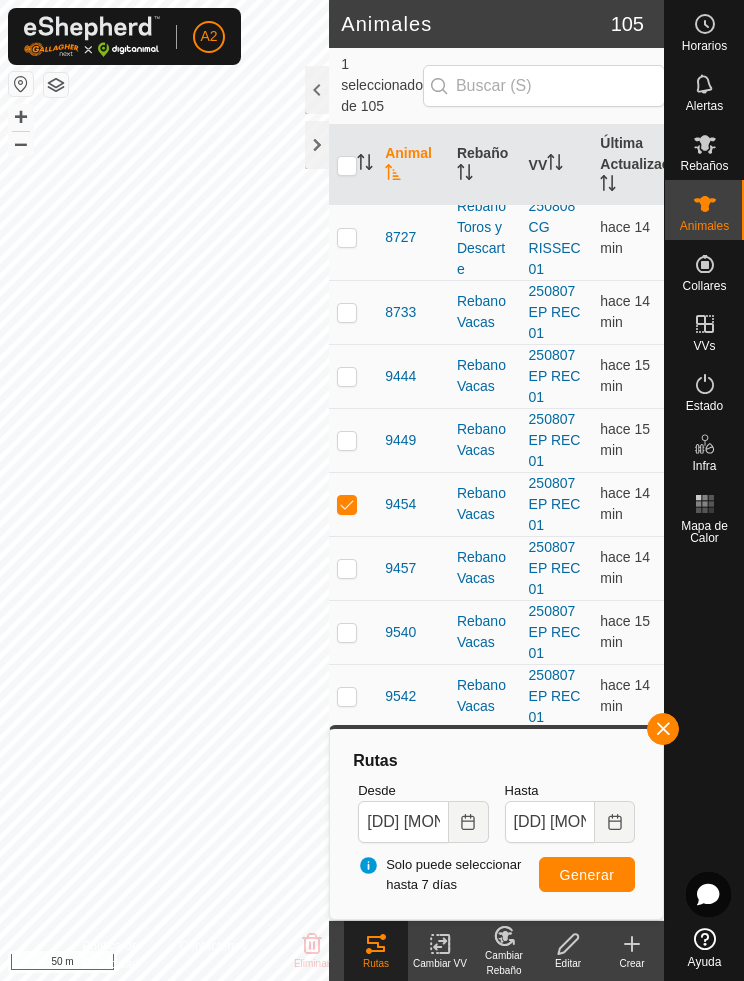 scroll, scrollTop: 5570, scrollLeft: 0, axis: vertical 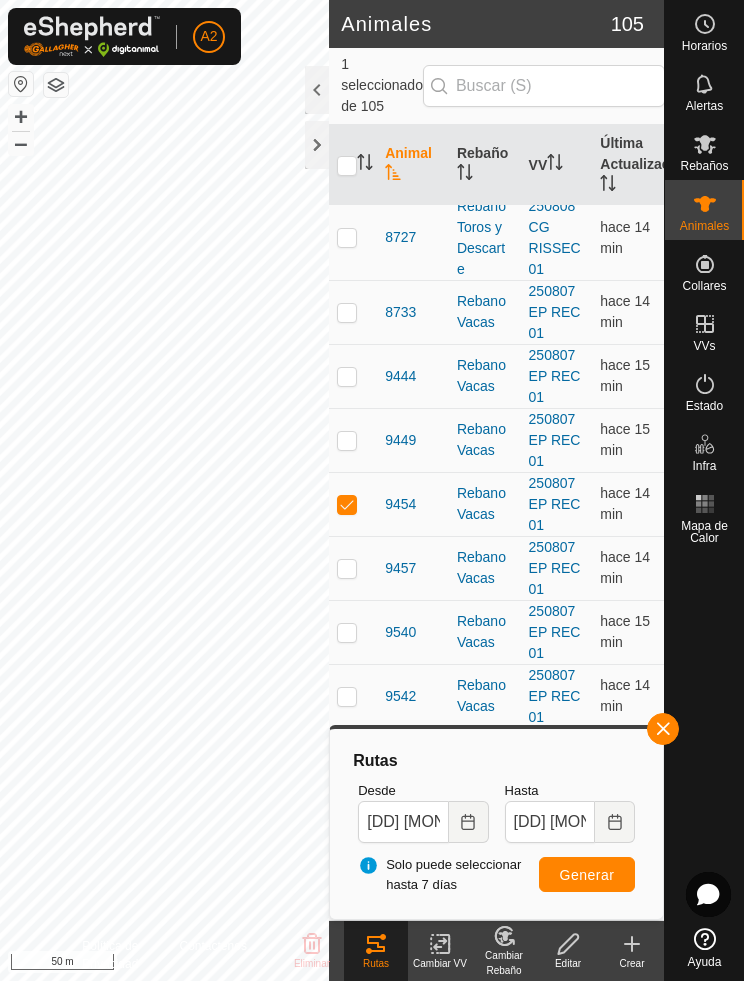 click at bounding box center [347, 504] 